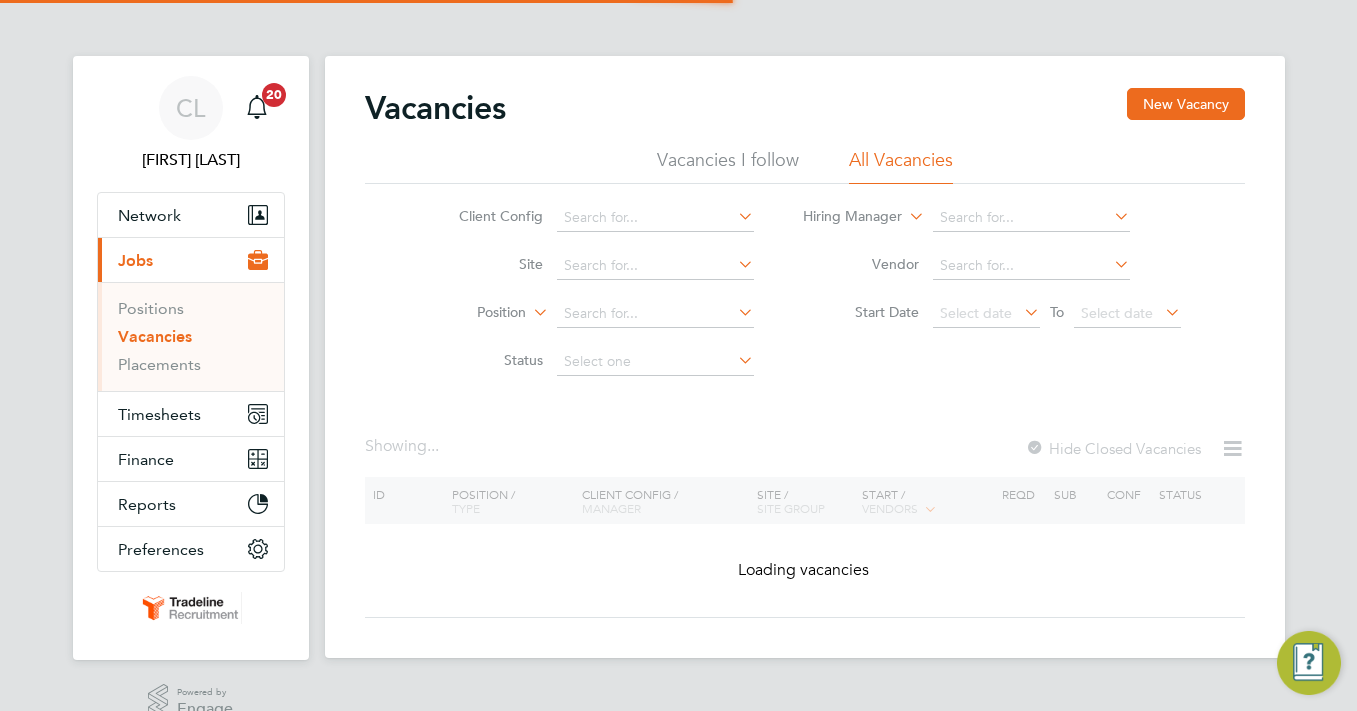 scroll, scrollTop: 0, scrollLeft: 0, axis: both 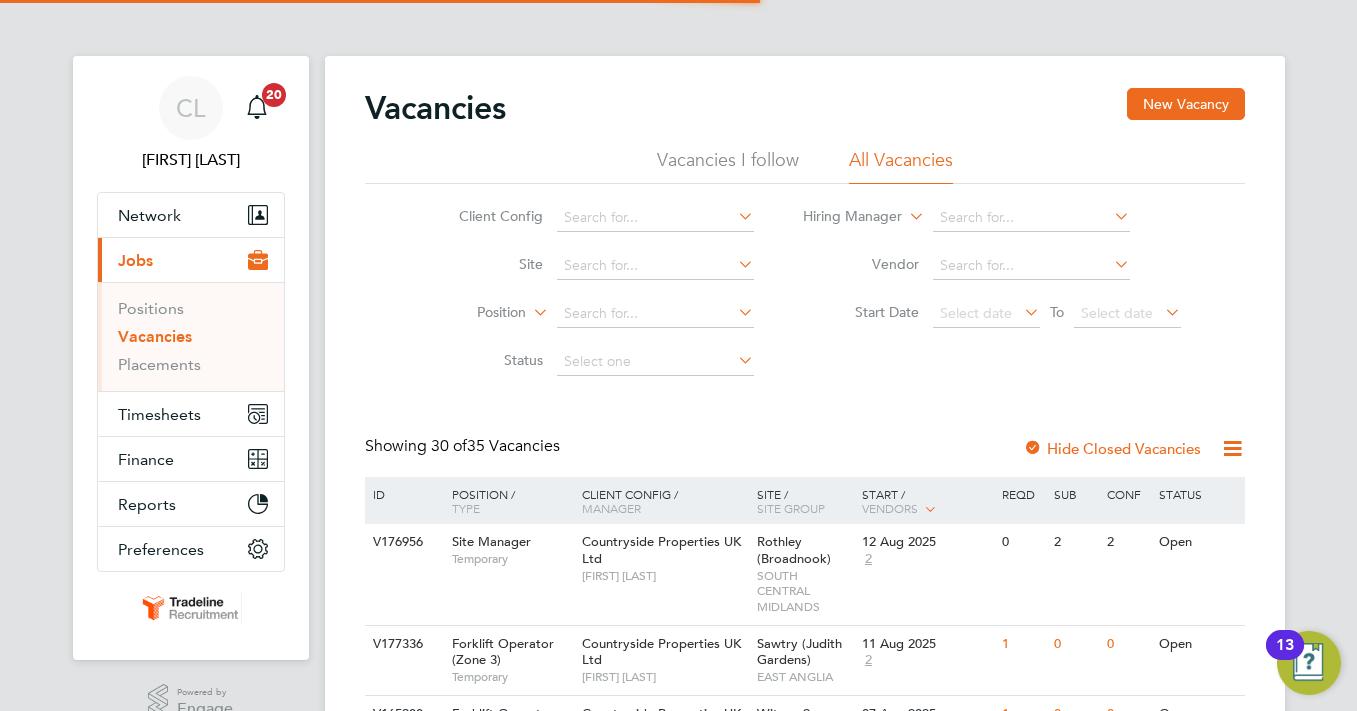 click on "Vacancies New Vacancy Vacancies I follow All Vacancies Client Config     Site     Position     Status   Hiring Manager     Vendor   Start Date
Select date
To
Select date
Showing   30 of  35 Vacancies Hide Closed Vacancies ID  Position / Type   Client Config / Manager Site / Site Group Start / Vendors   Reqd Sub Conf Status V176956 Site Manager   Temporary Countryside Properties UK Ltd   [FIRST] [LAST] Rothley ([PLACE_NAME])   [REGION] 12 Aug 2025 2 0 2 2 Open V177336 Forklift Operator (Zone 3)   Temporary Countryside Properties UK Ltd   [FIRST] [LAST] Sawtry ([PLACE_NAME])   [REGION] 11 Aug 2025 2 1 0 0 Open V165988 Forklift Operator (Zone 3)   Temporary Countryside Properties UK Ltd   [FIRST] [LAST] Witney 2   [REGION] 07 Aug 2025 3 1 0 0 Open V177884 Forklift Operator (Zone 3)   Temporary Countryside Properties UK Ltd   [FIRST] [LAST] Witney 2   [REGION] 07 Aug 2025 2 1 0 0 Open V177829 Assistant Site Manager   Temporary Countryside Properties UK Ltd   [FIRST] [LAST] Westoning" 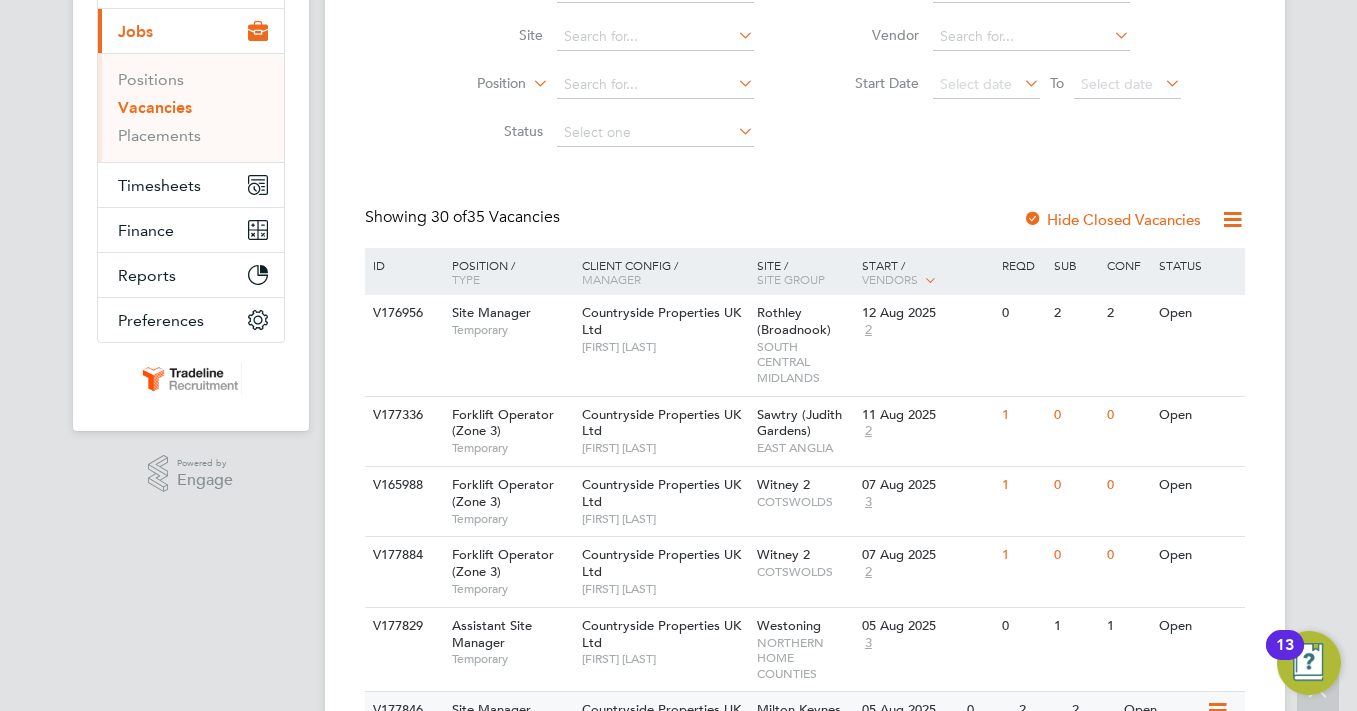 scroll, scrollTop: 0, scrollLeft: 0, axis: both 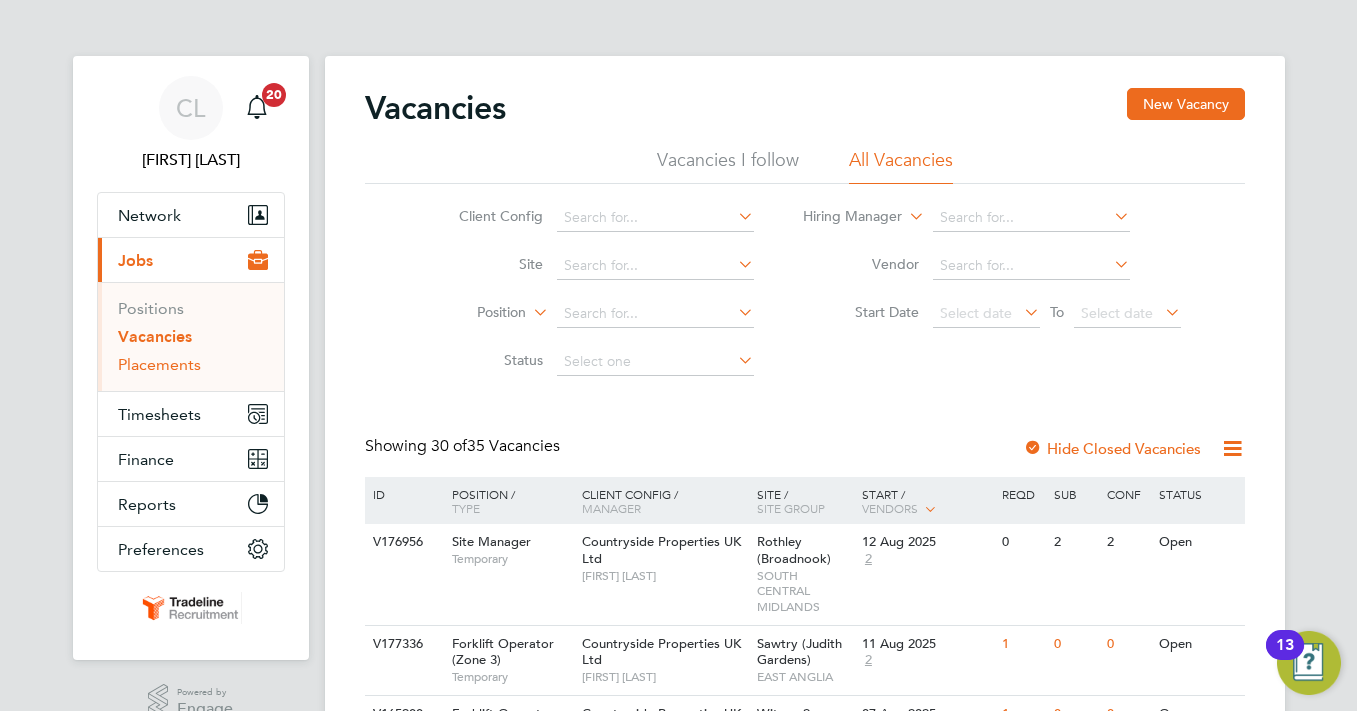 click on "Placements" at bounding box center (159, 364) 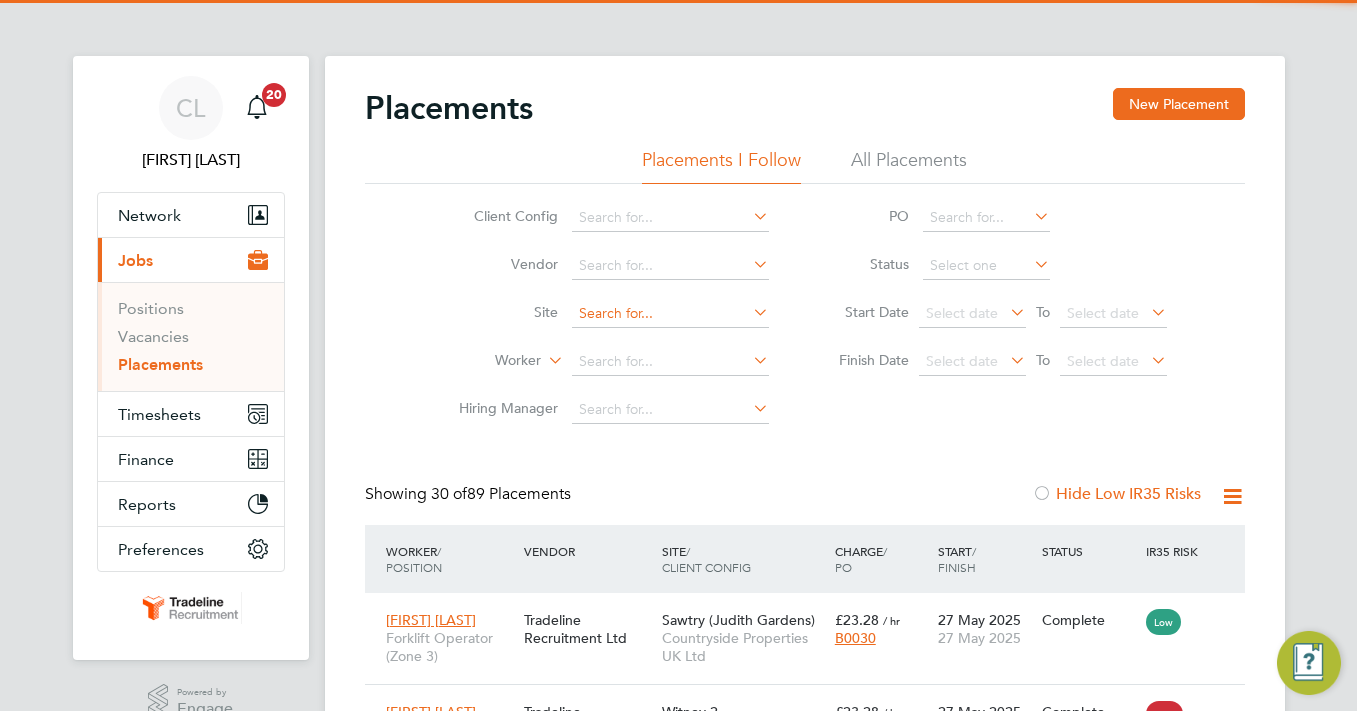 scroll, scrollTop: 10, scrollLeft: 10, axis: both 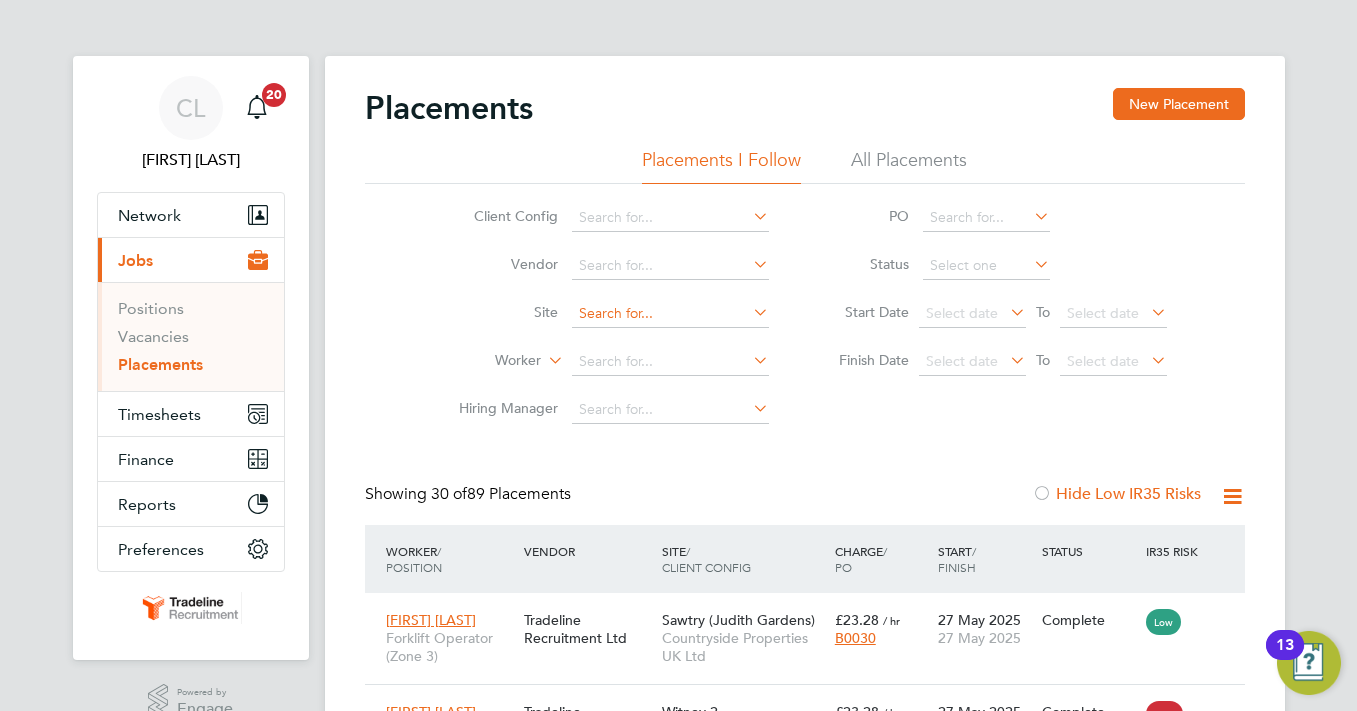 click 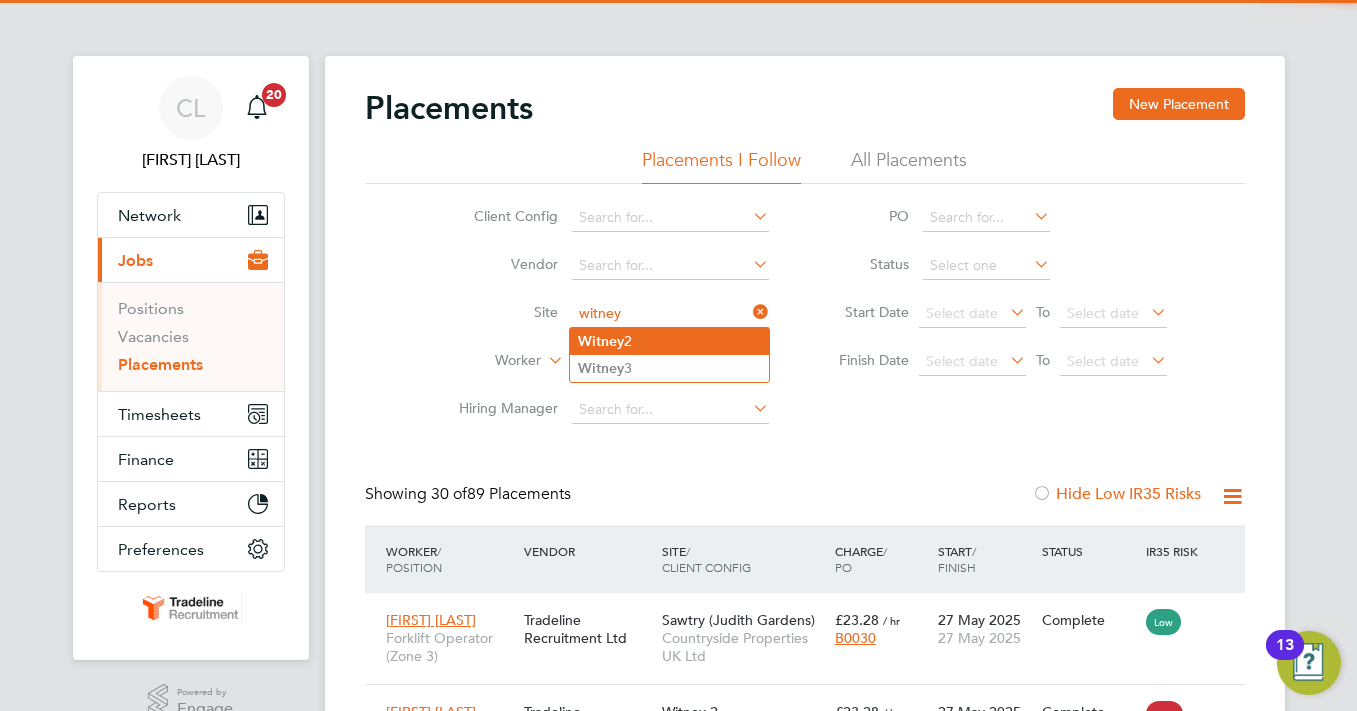 click on "[PLACE_NAME]  2" 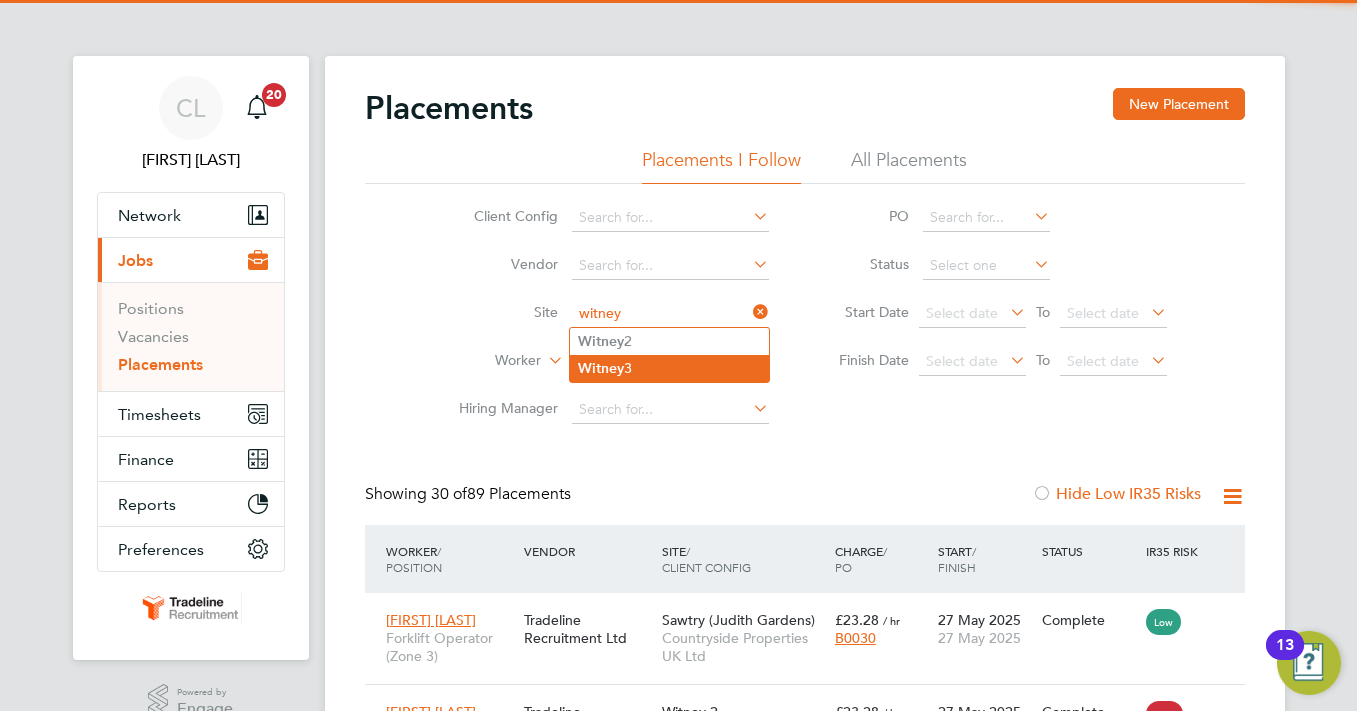 type on "Witney 2" 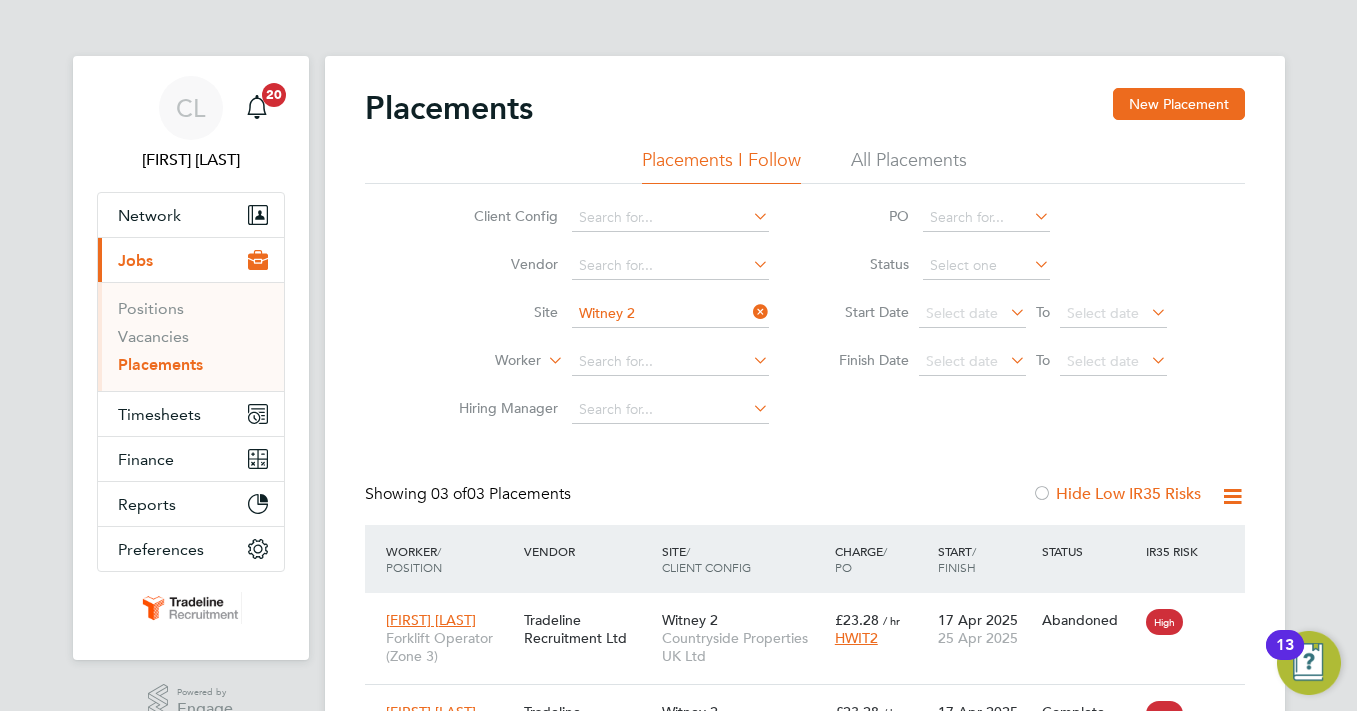 click 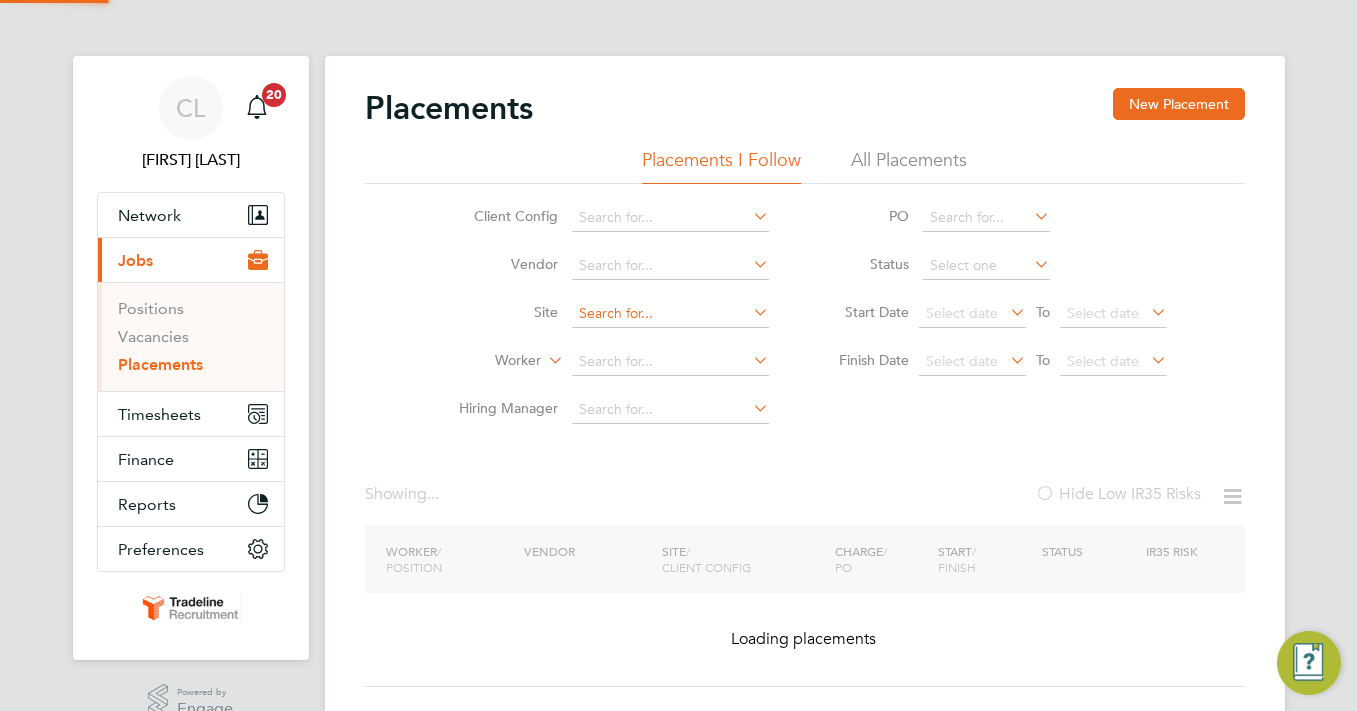 click 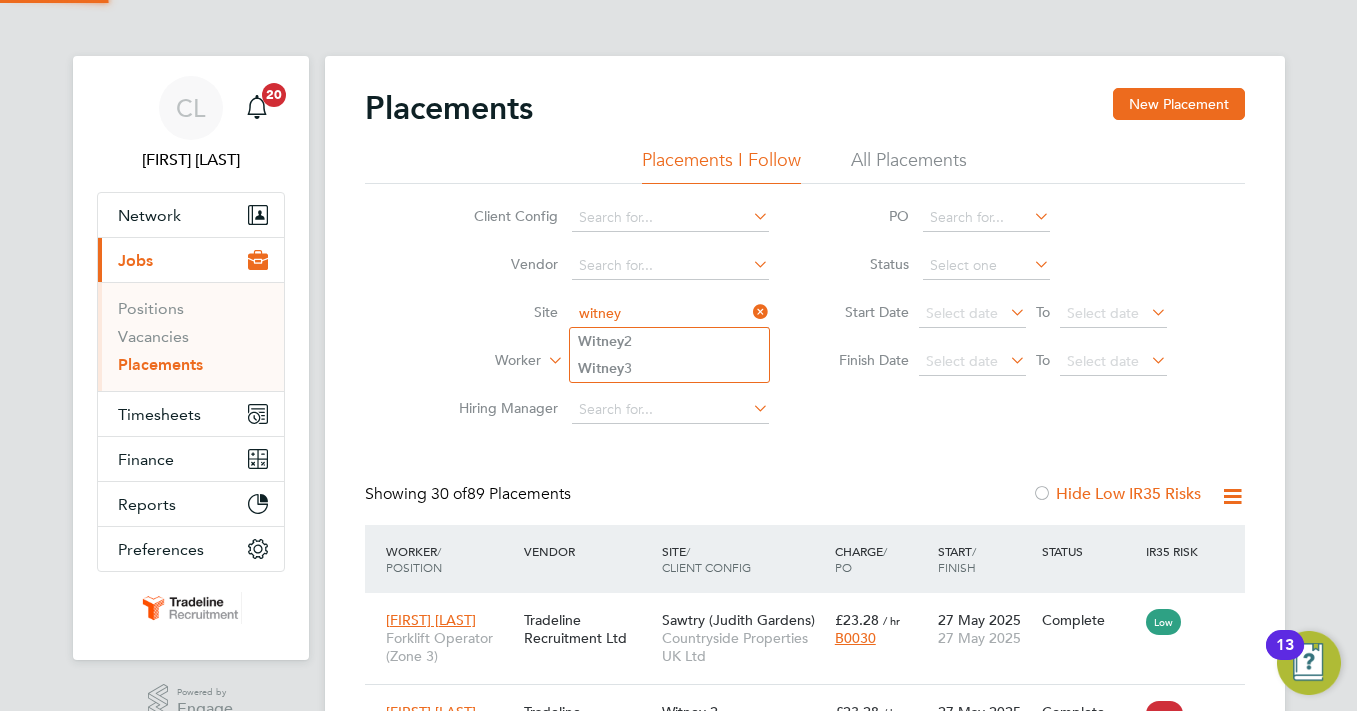 click on "Witney  3" 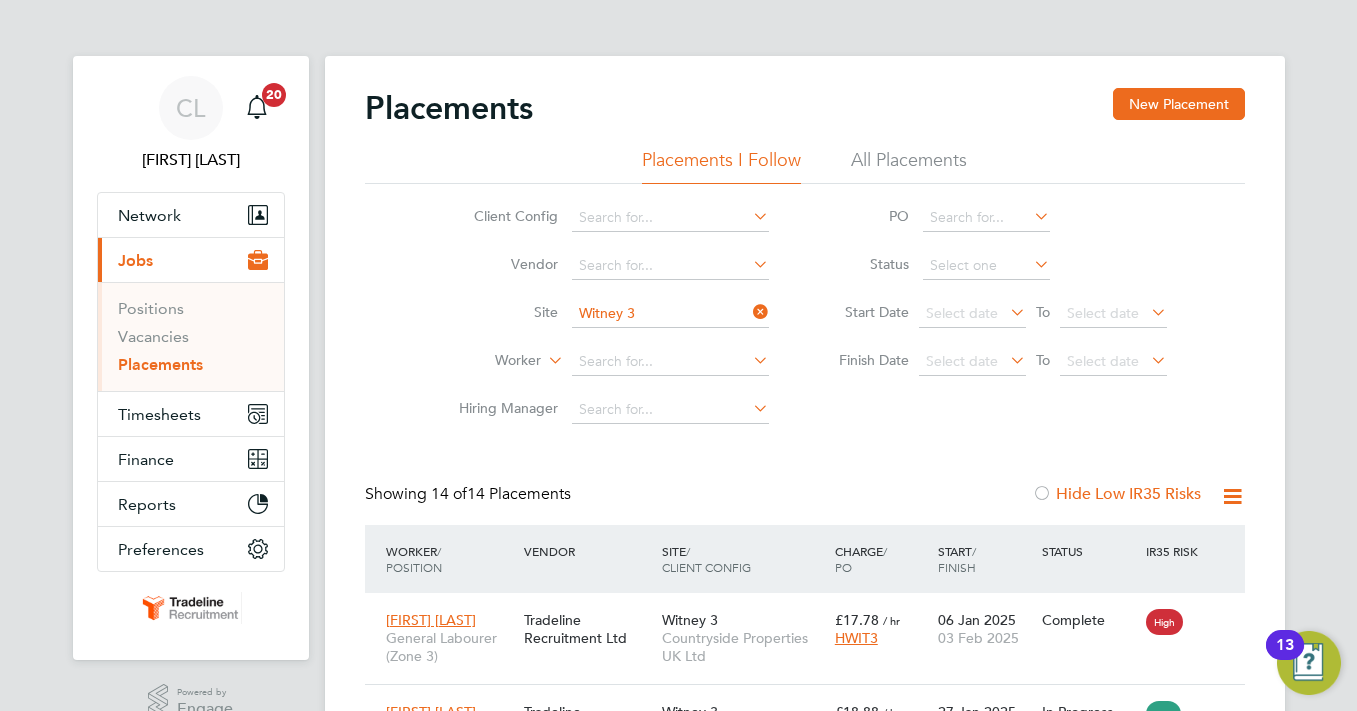 click 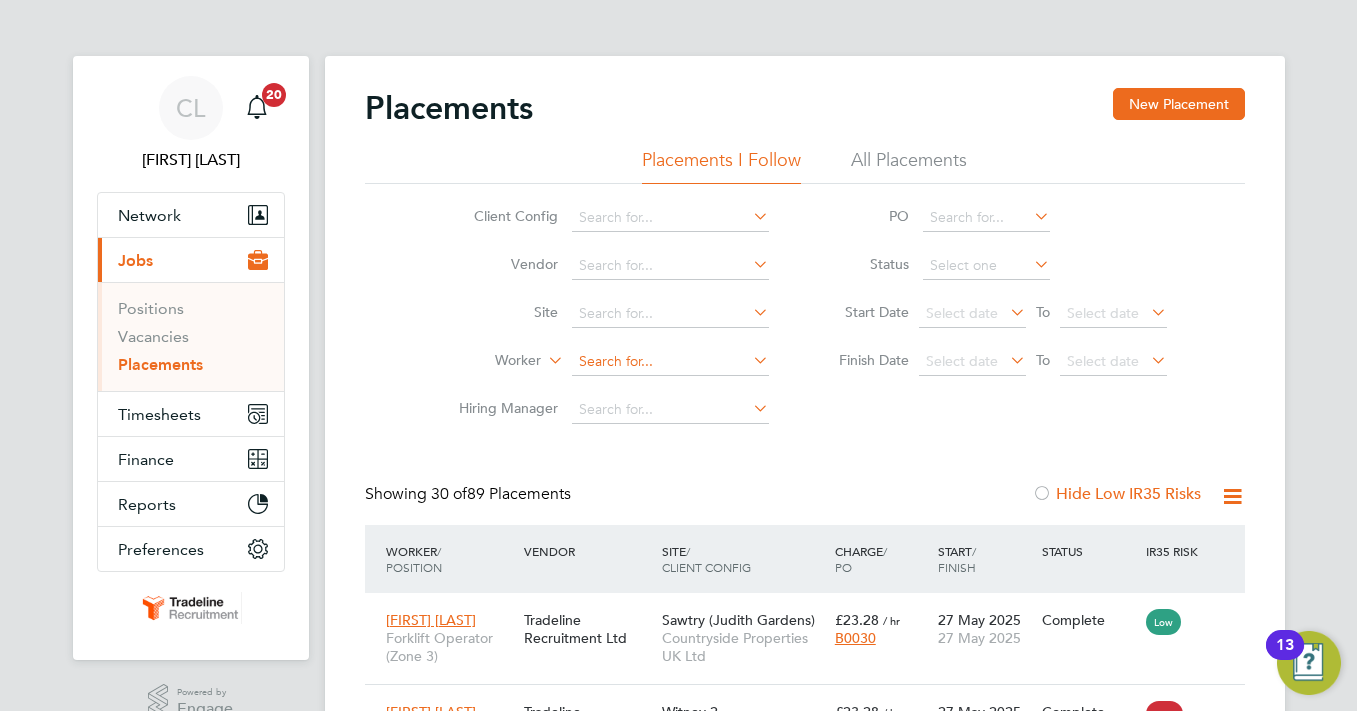 click 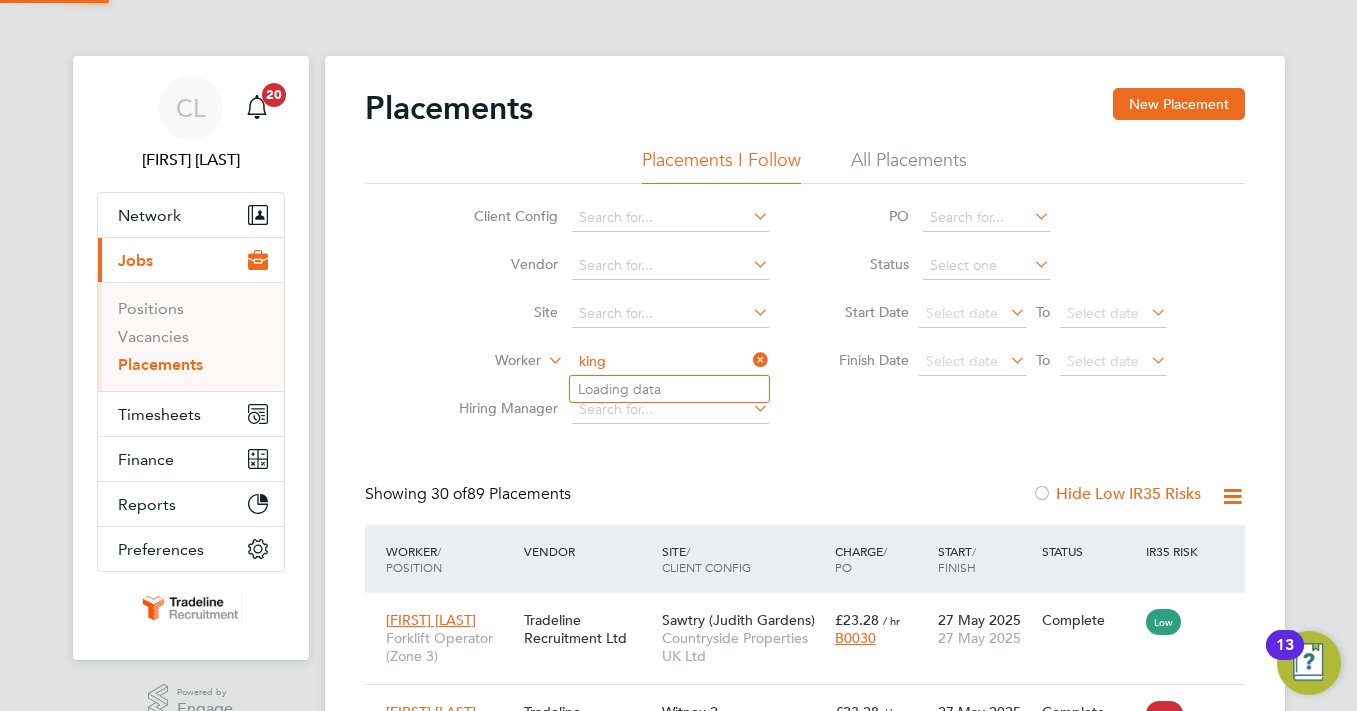 type on "king" 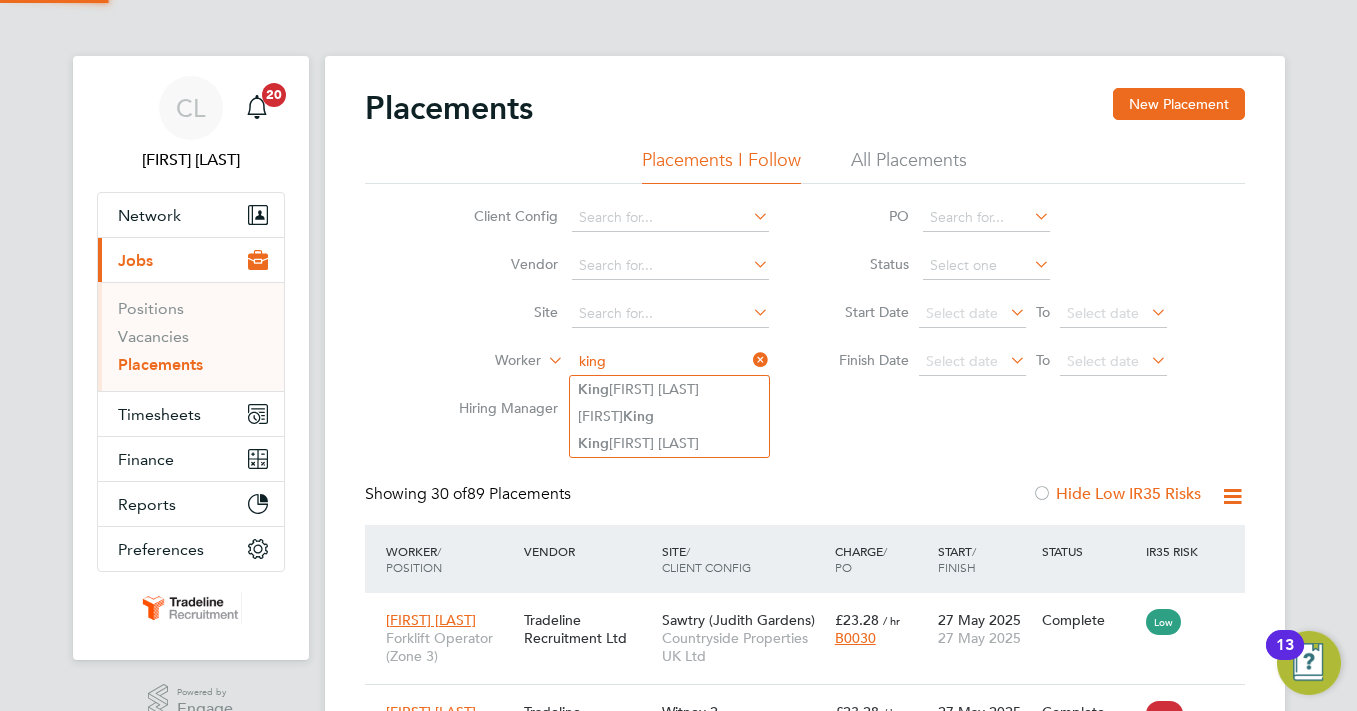 click on "Vendor" 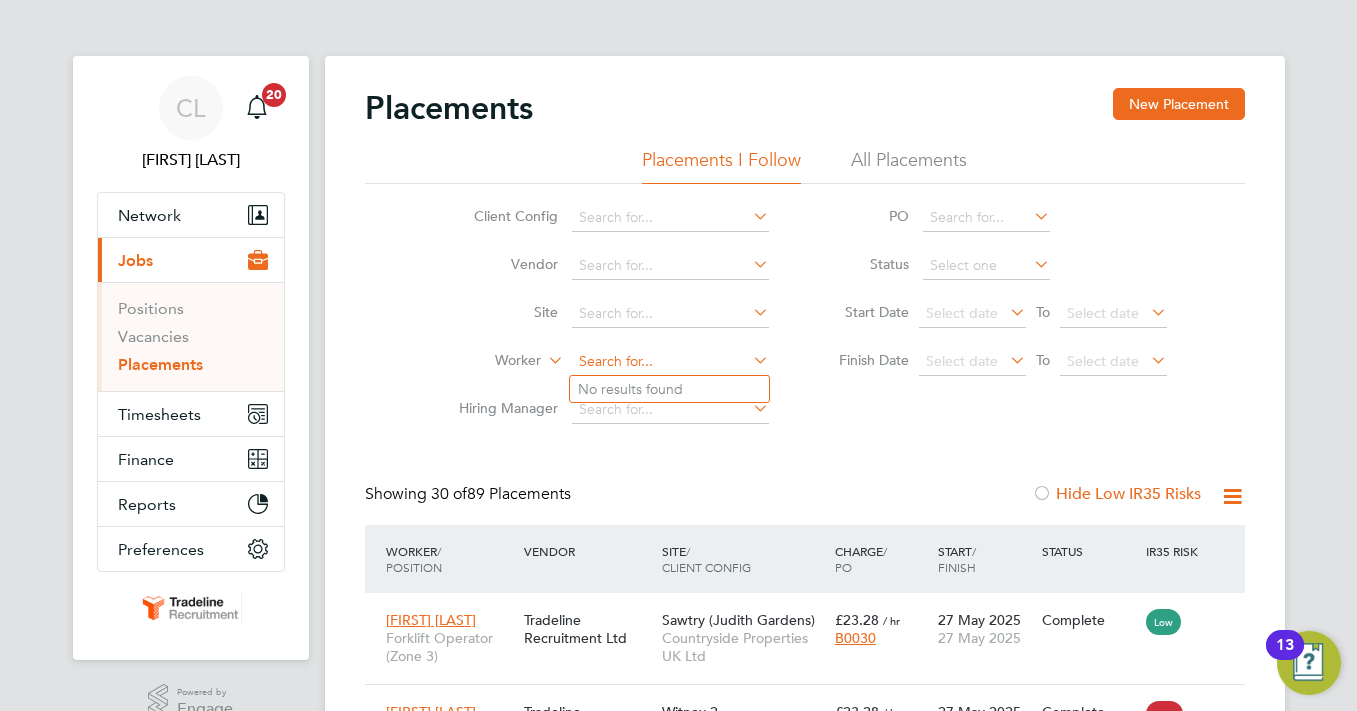 click 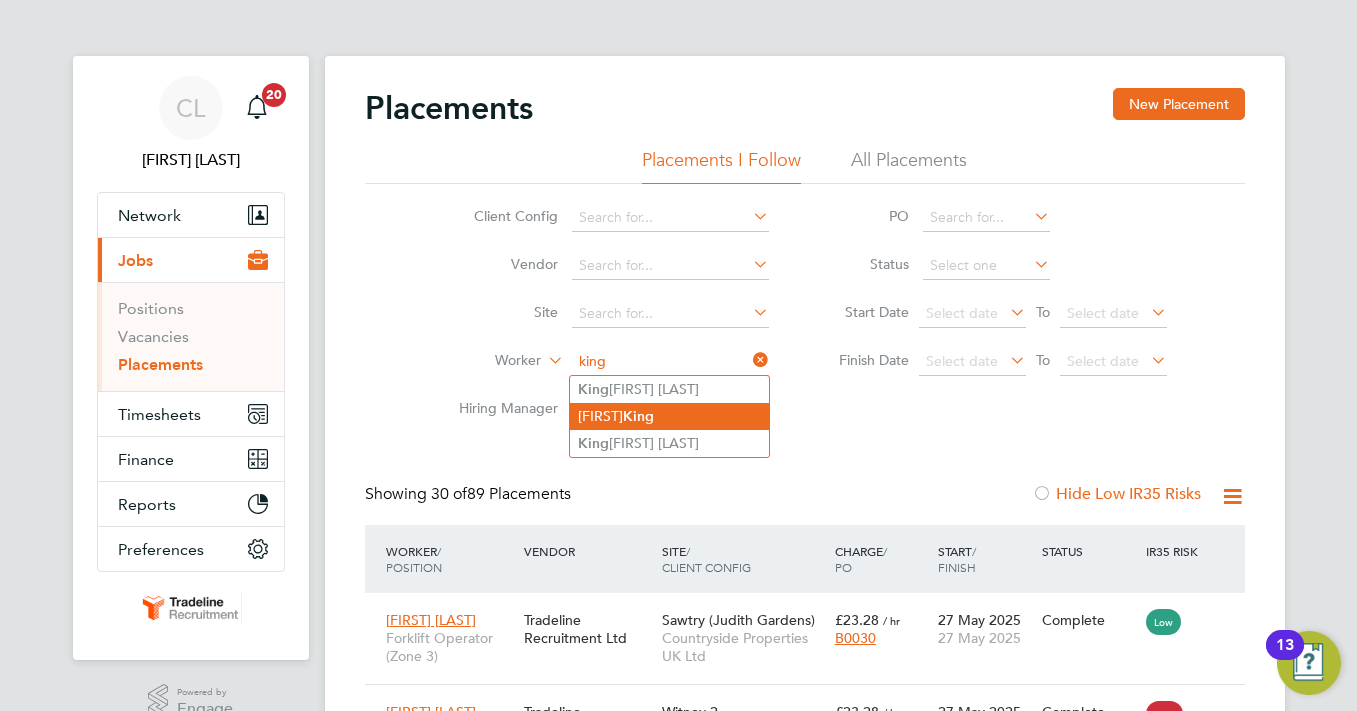 click on "King" 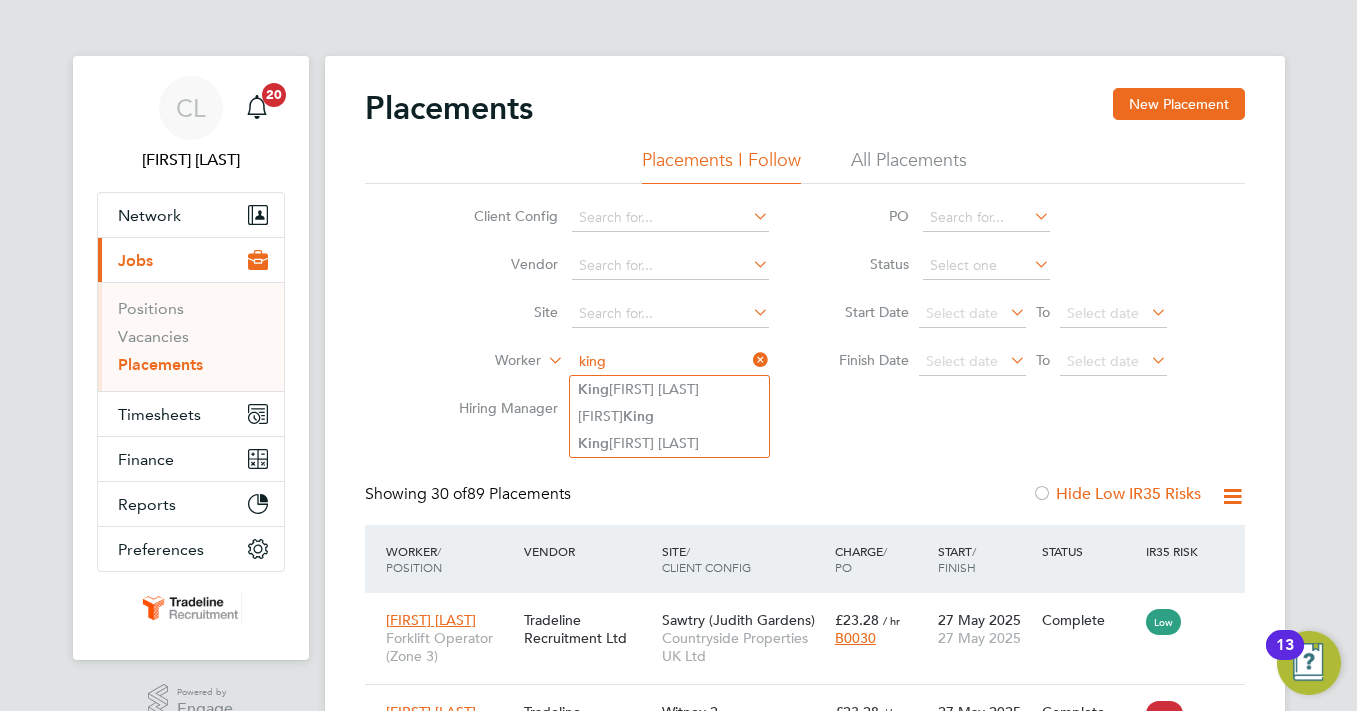 type on "[FIRST] [LAST]" 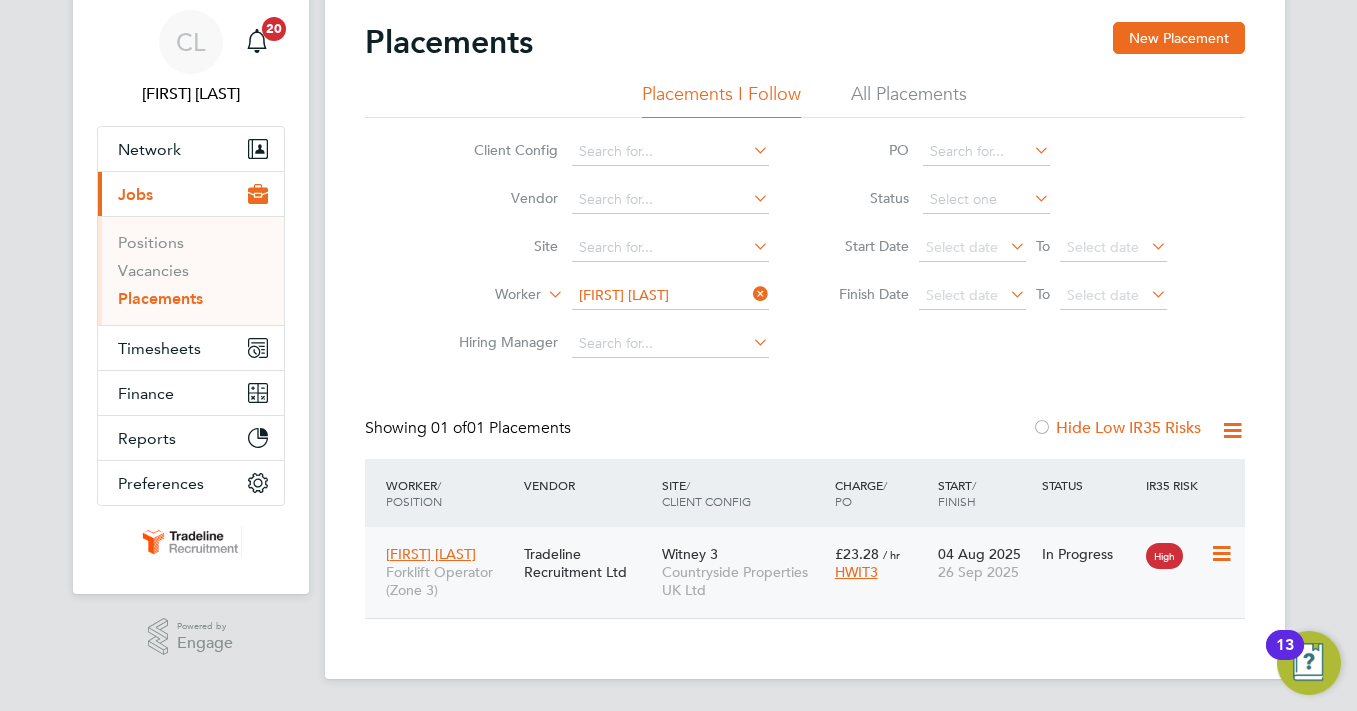click 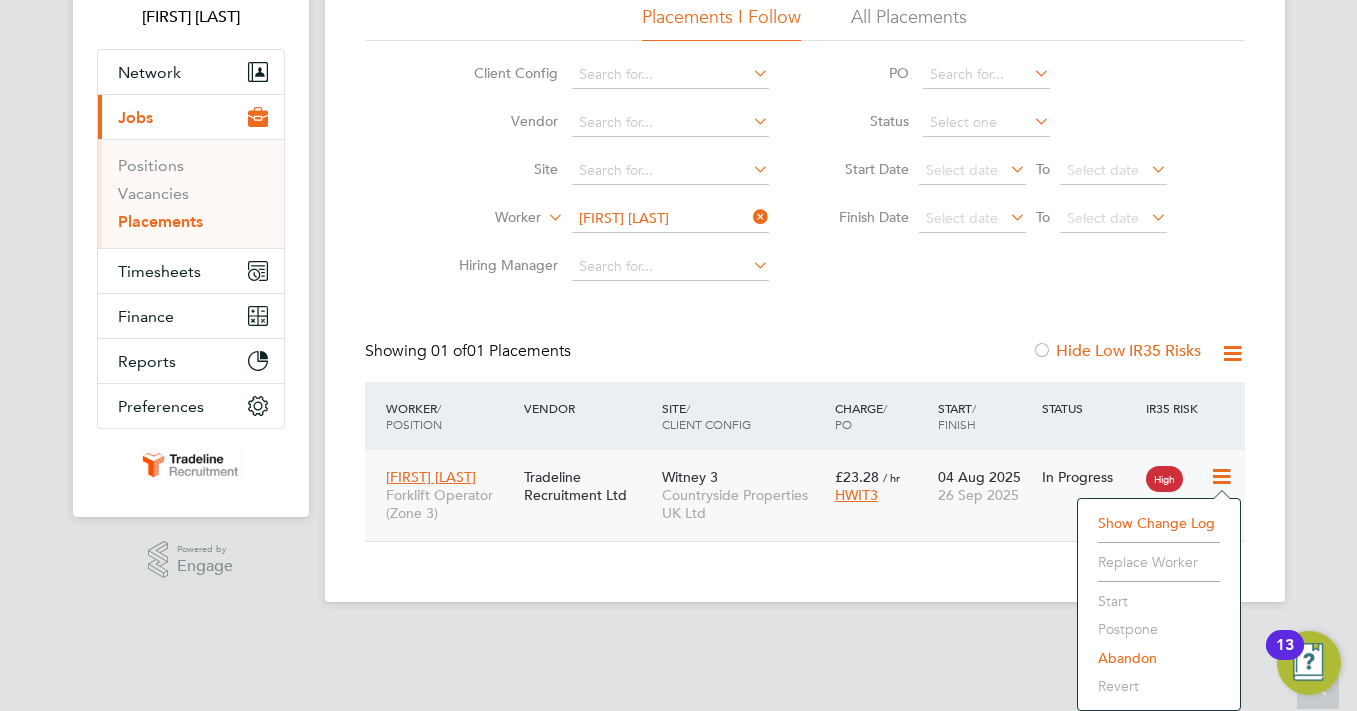 click on "Countryside Properties UK Ltd" 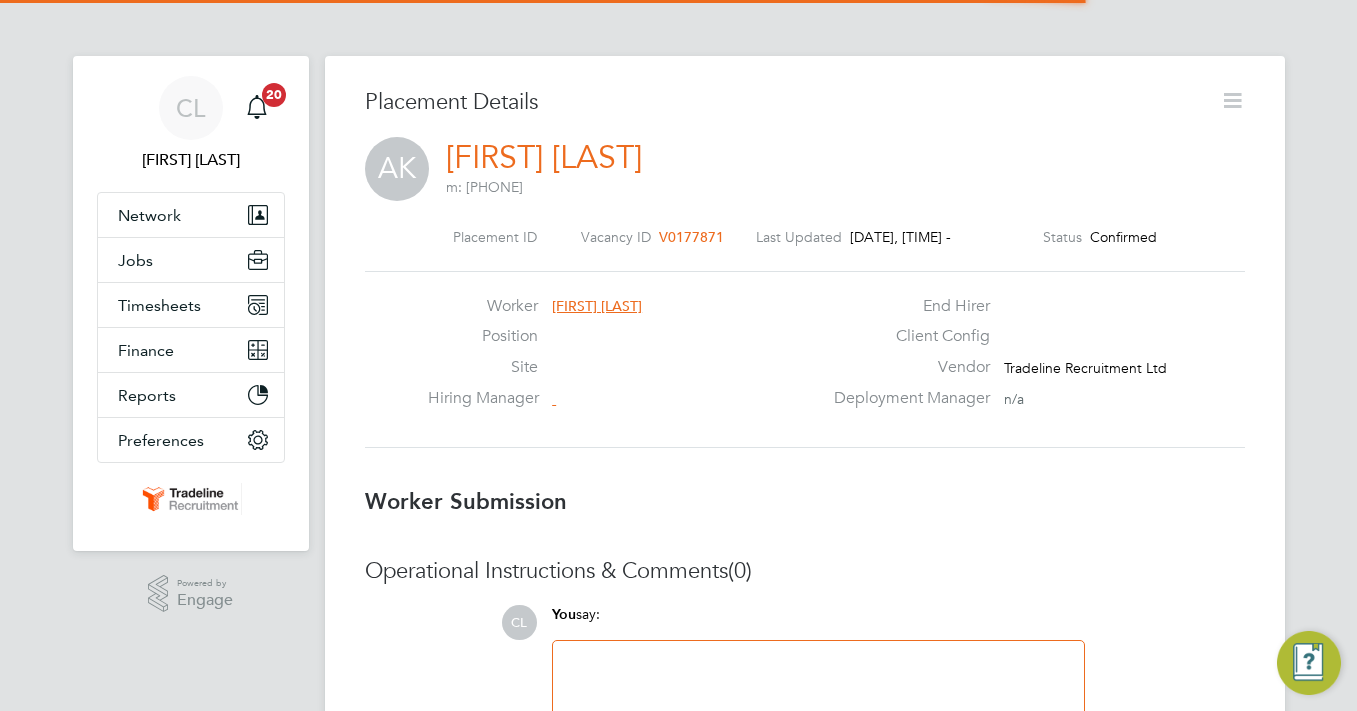 scroll, scrollTop: 0, scrollLeft: 0, axis: both 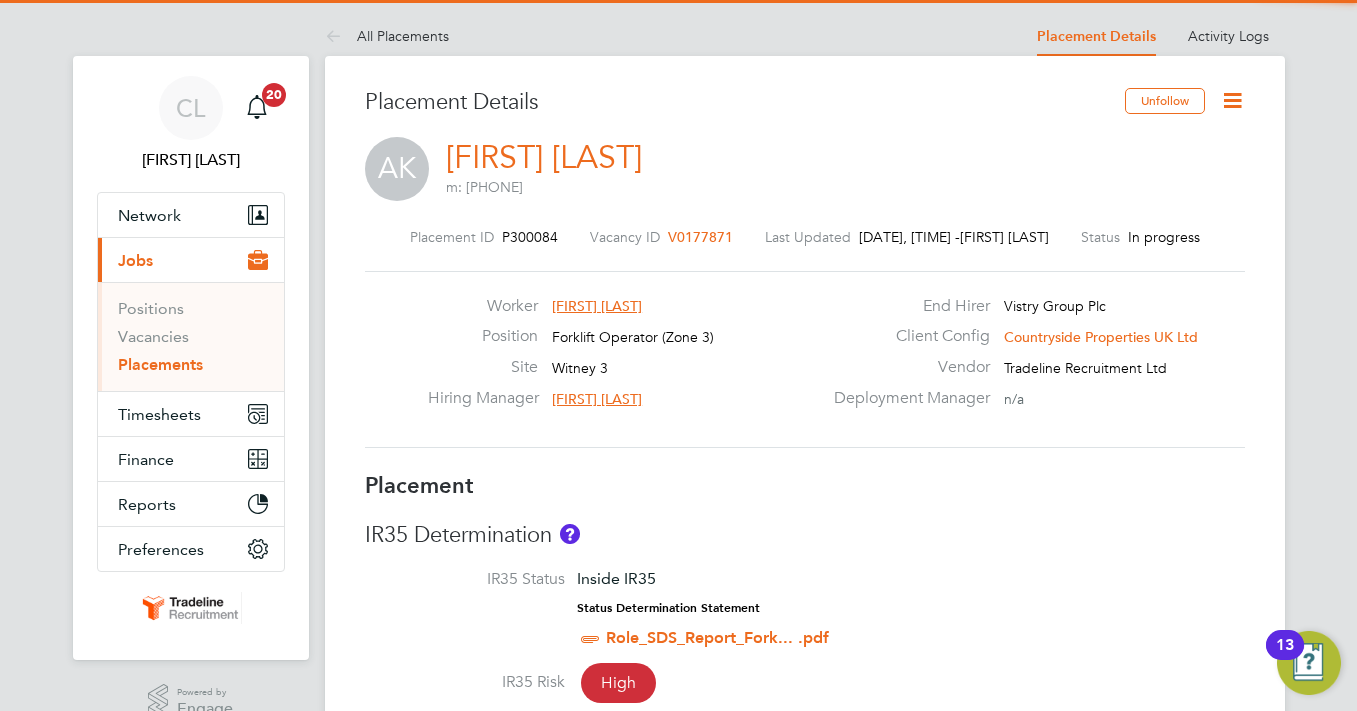 click 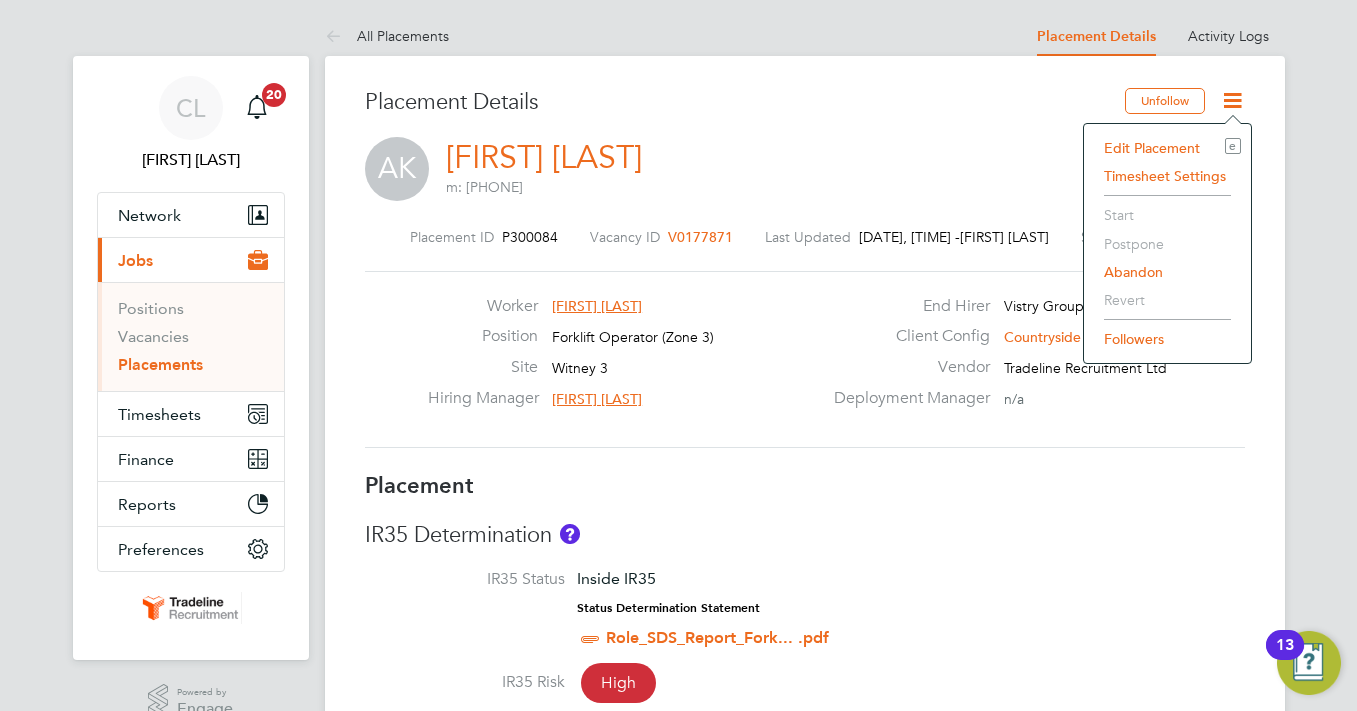 click on "AK   Arthur King   m: 07800 785421" 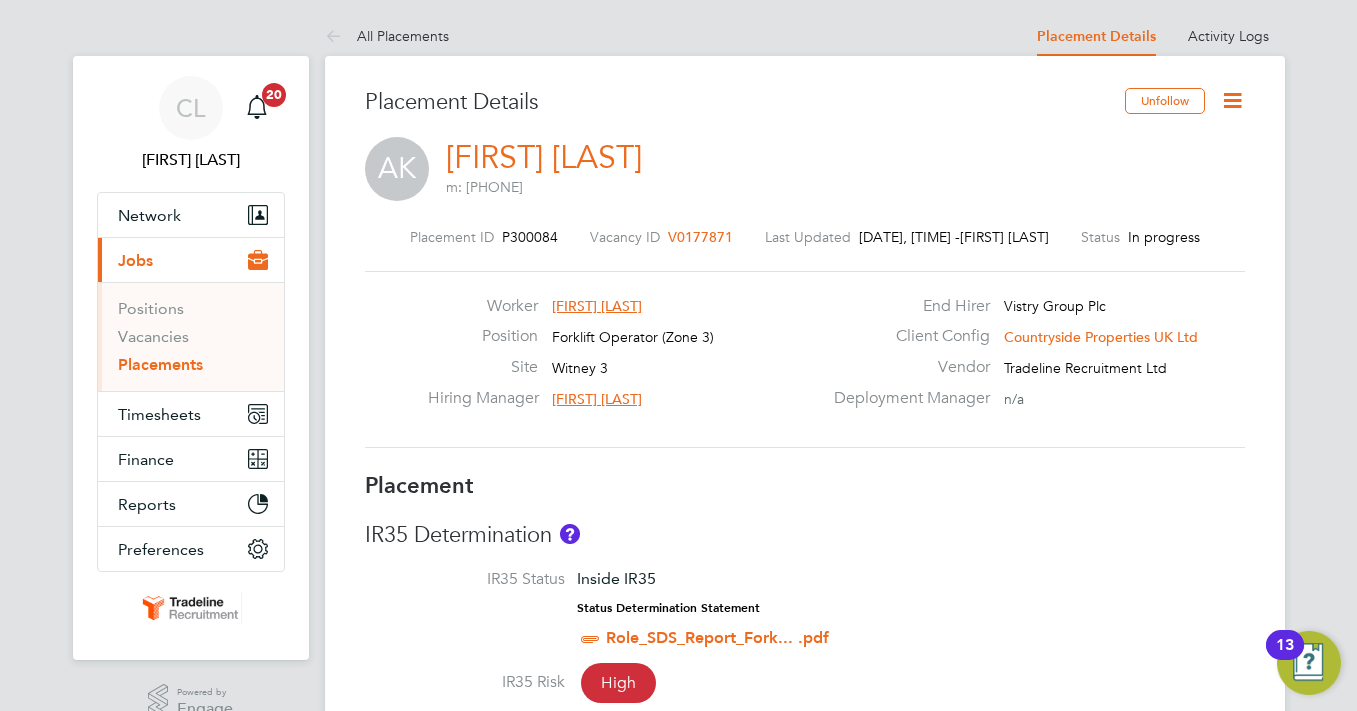 click 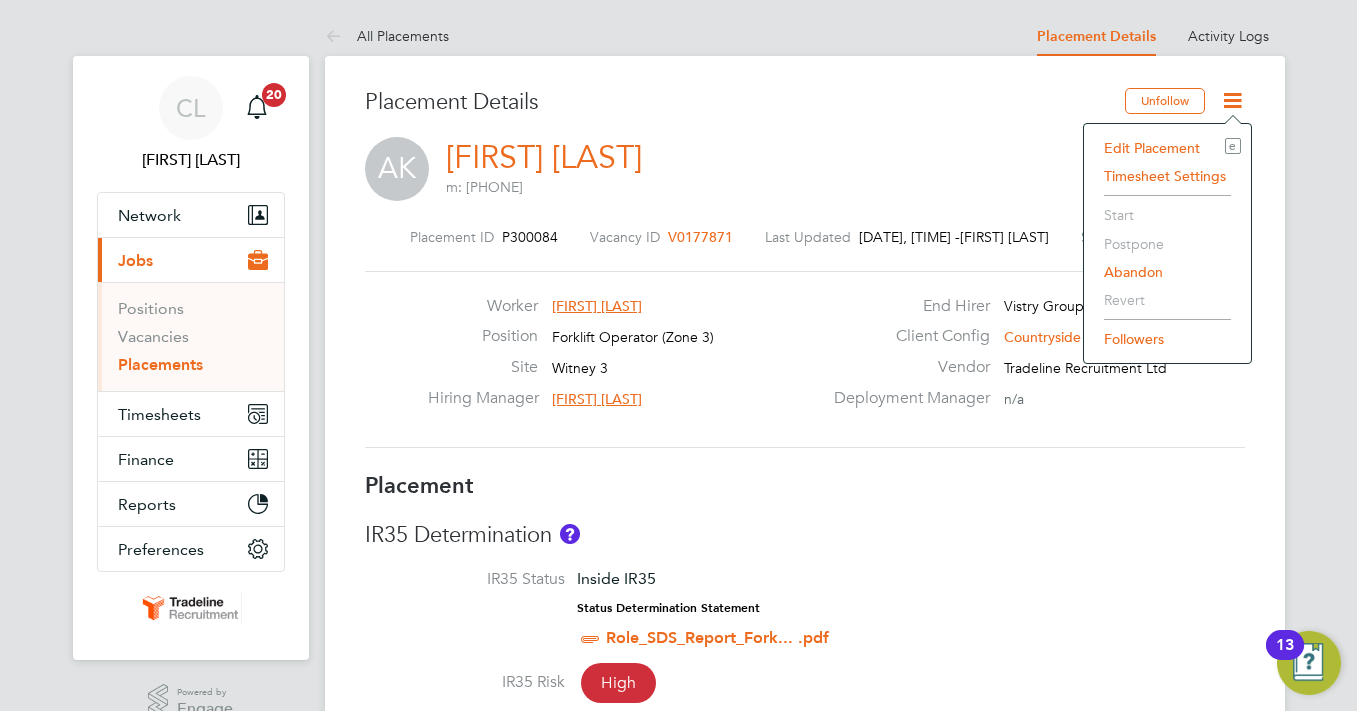 click on "Edit Placement e" 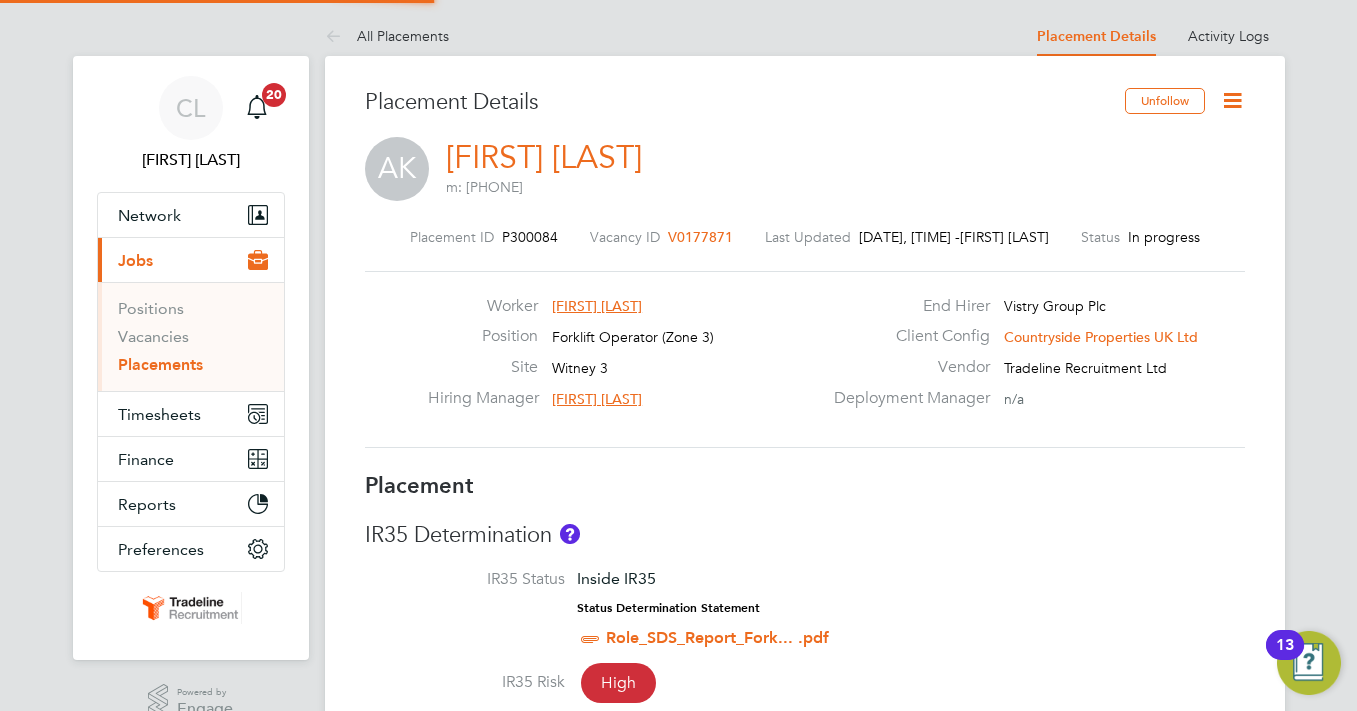 type on "[FIRST] [LAST]" 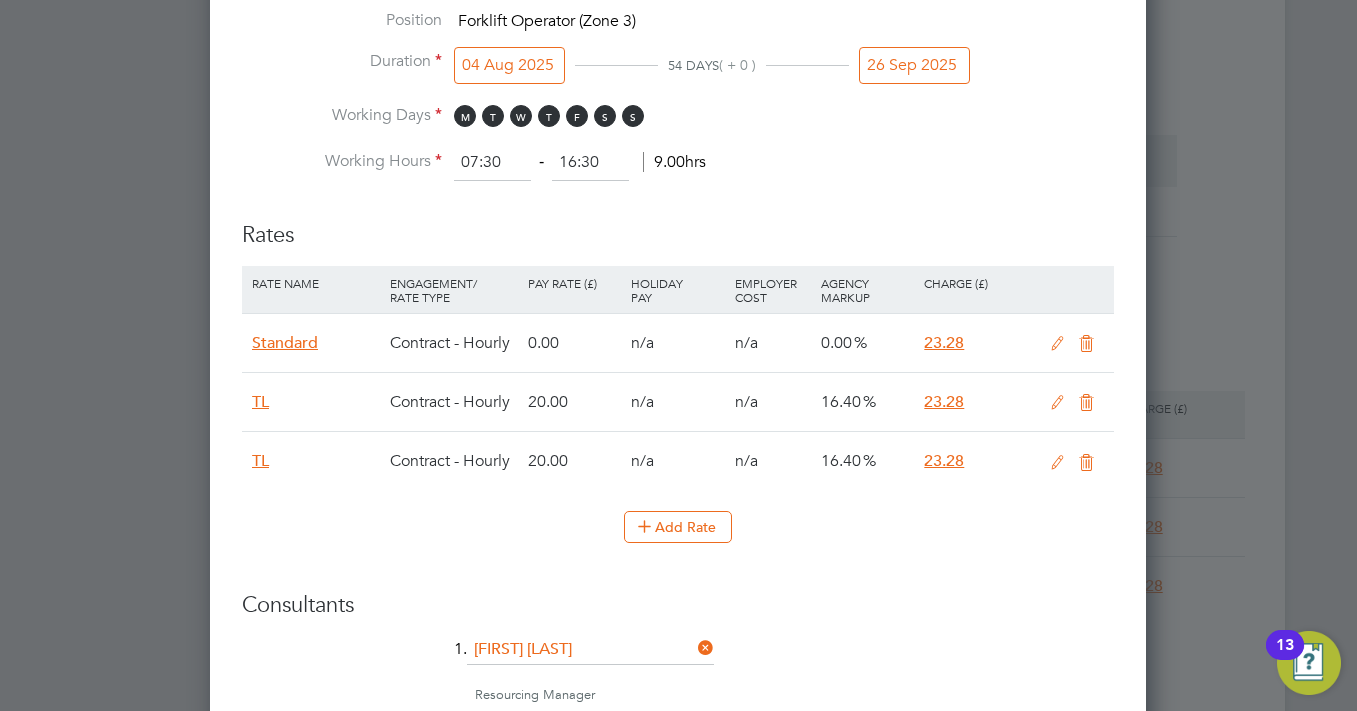 drag, startPoint x: 1087, startPoint y: 458, endPoint x: 983, endPoint y: 473, distance: 105.076164 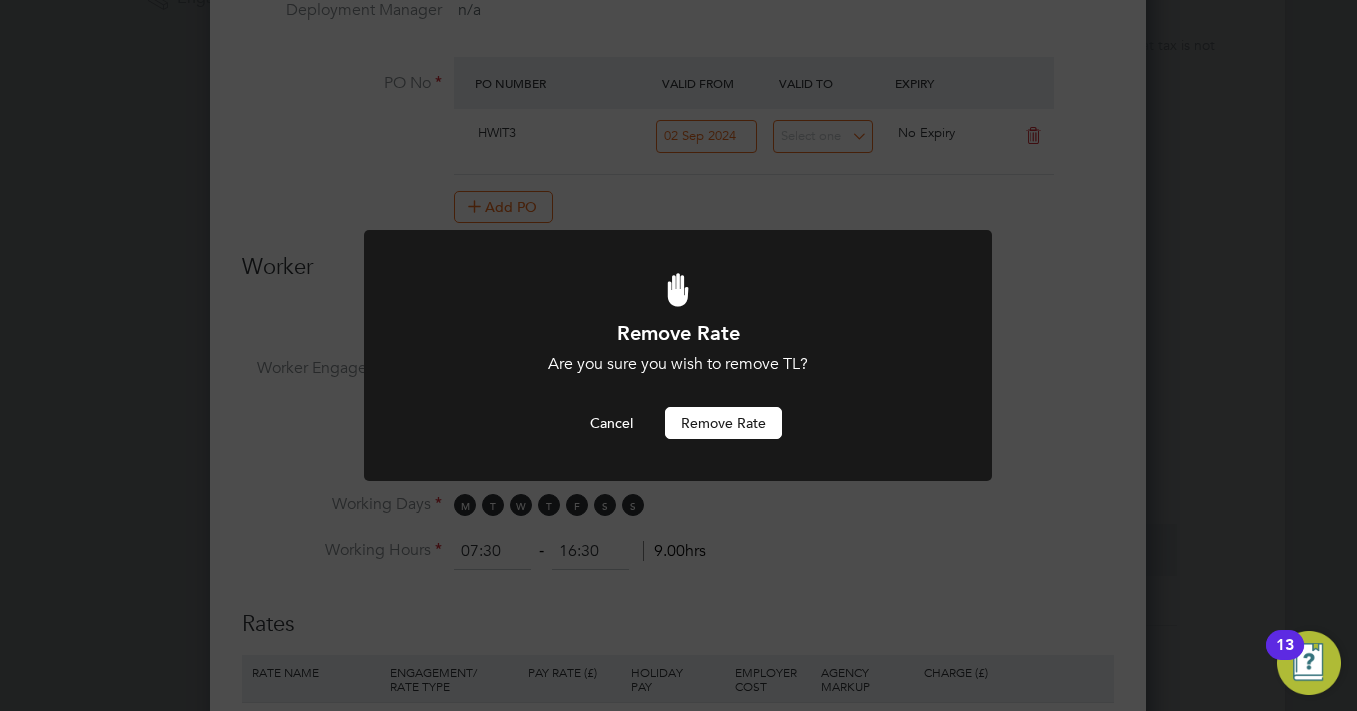 click on "Remove rate" at bounding box center [723, 423] 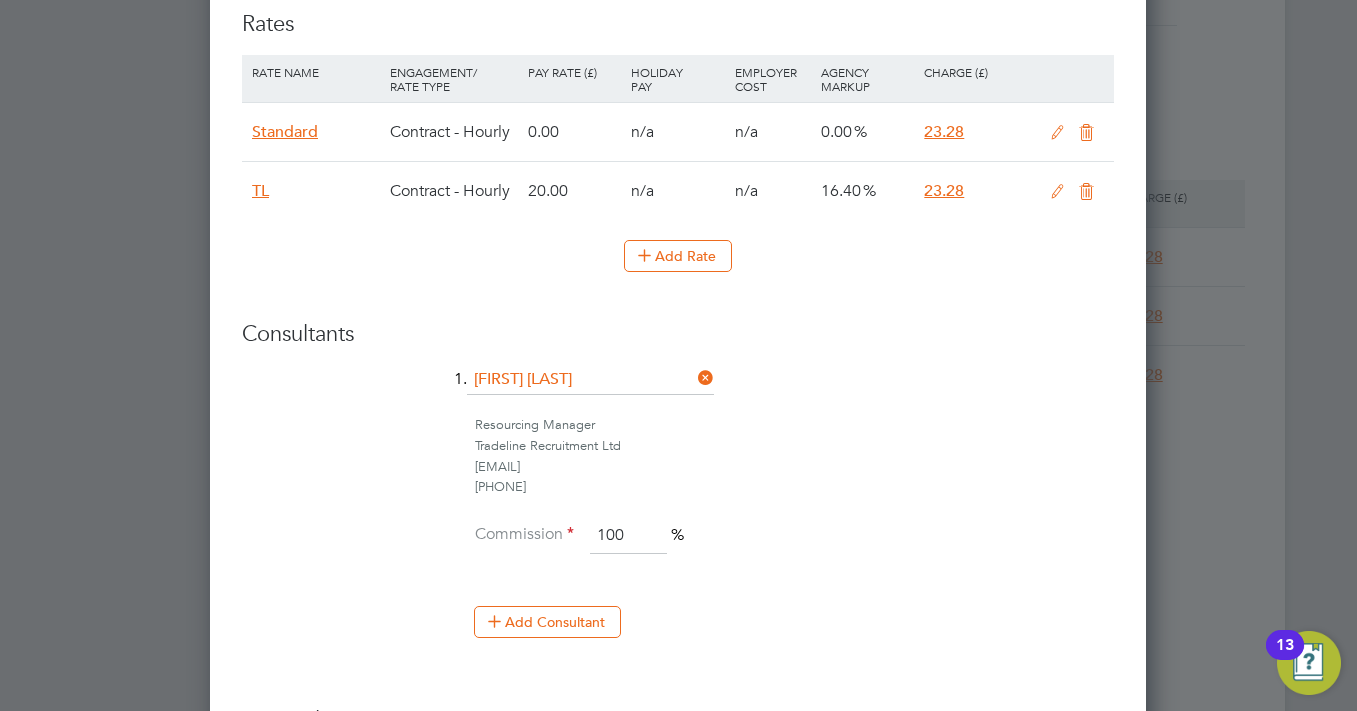 click at bounding box center [1057, 192] 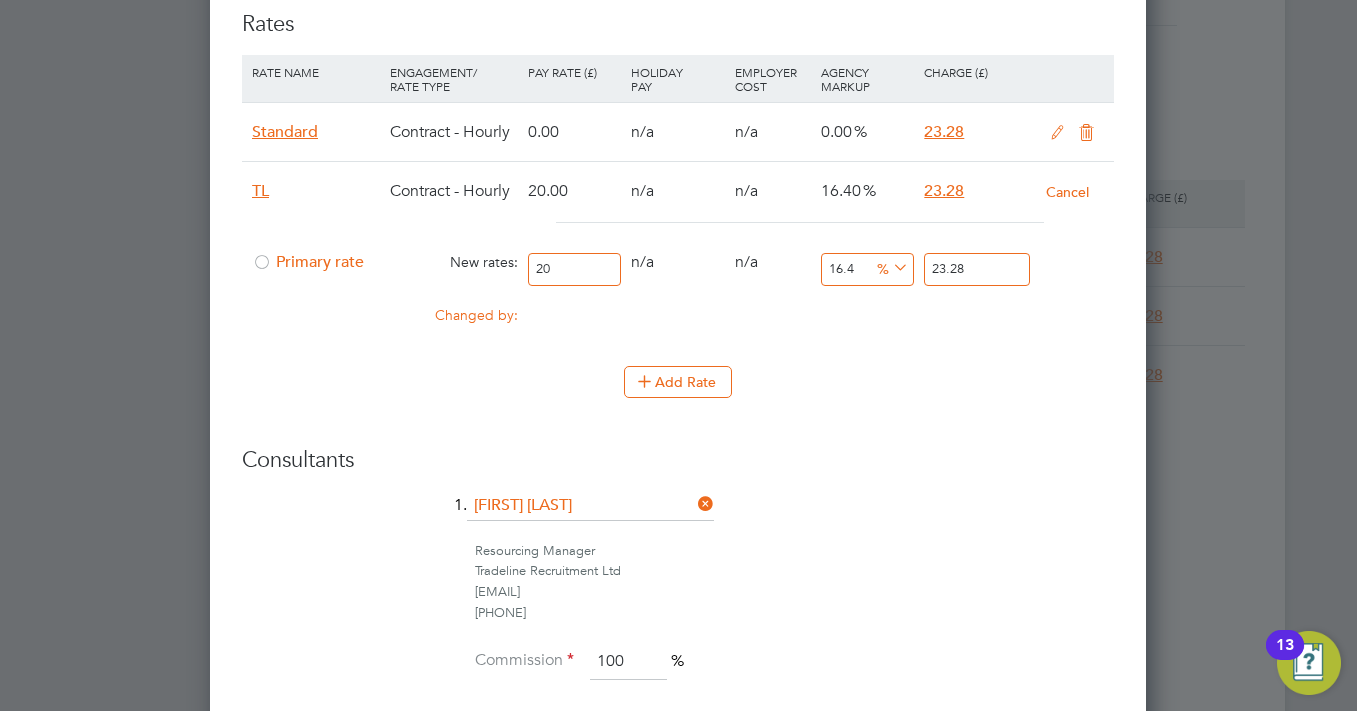 click on "20" at bounding box center [574, 269] 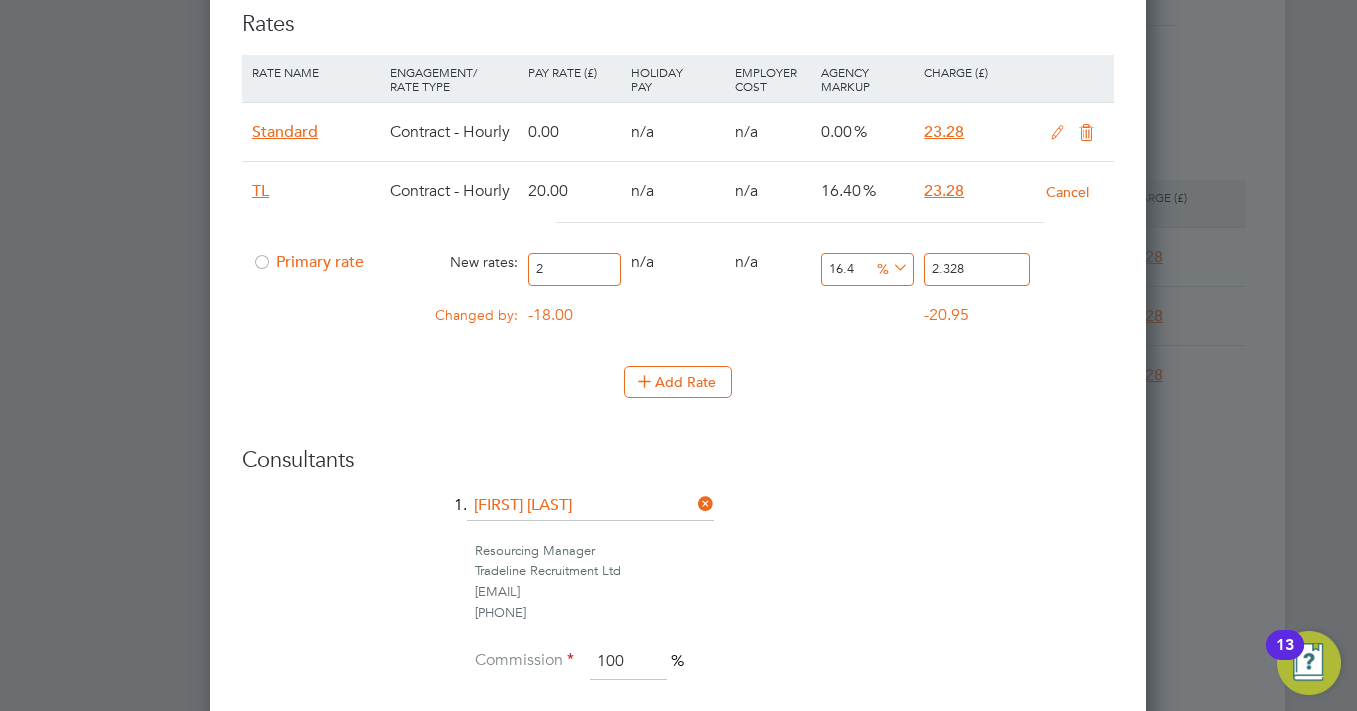 type on "21" 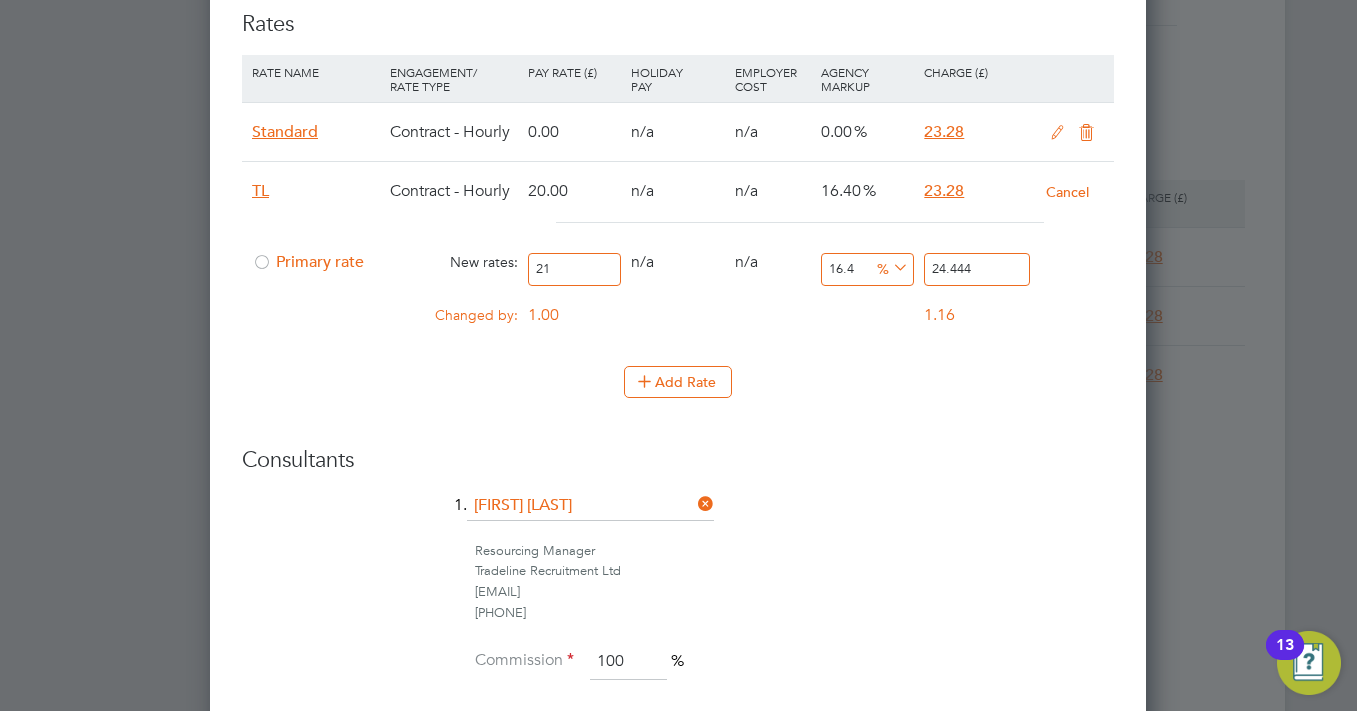 type on "21" 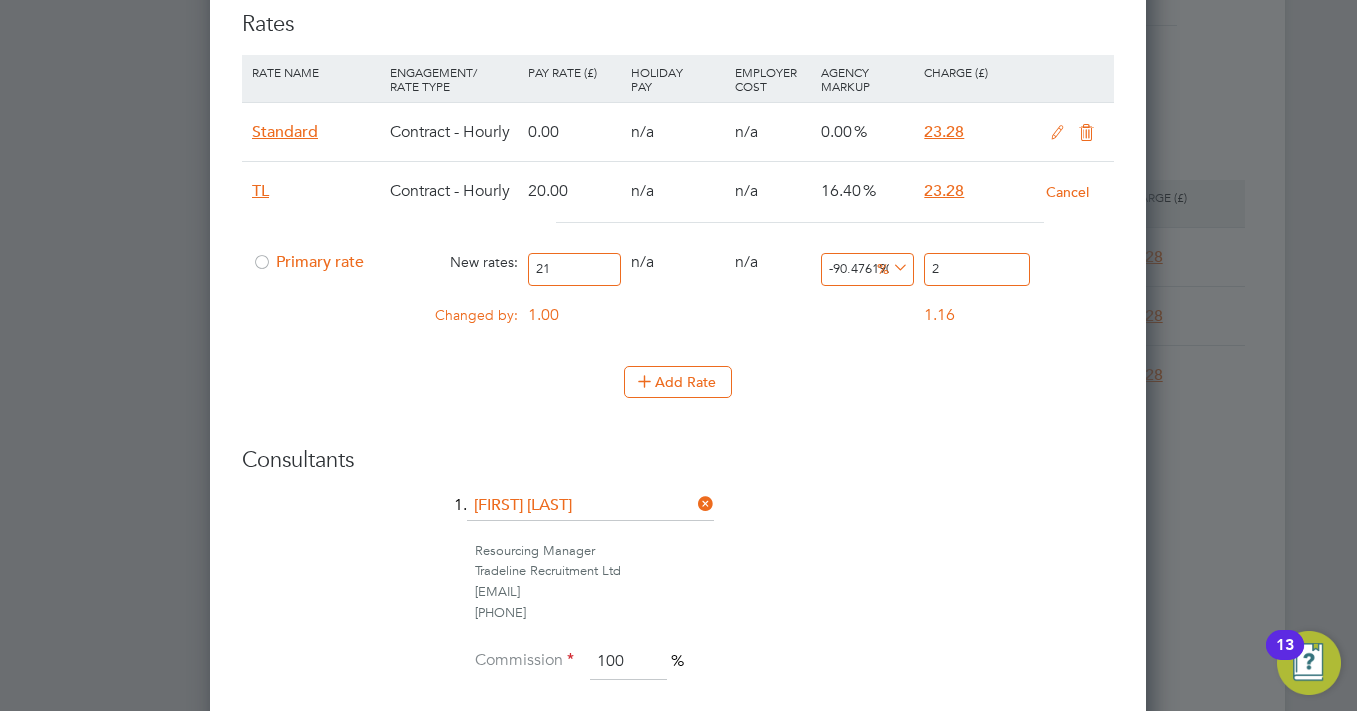type on "9.523809523809524" 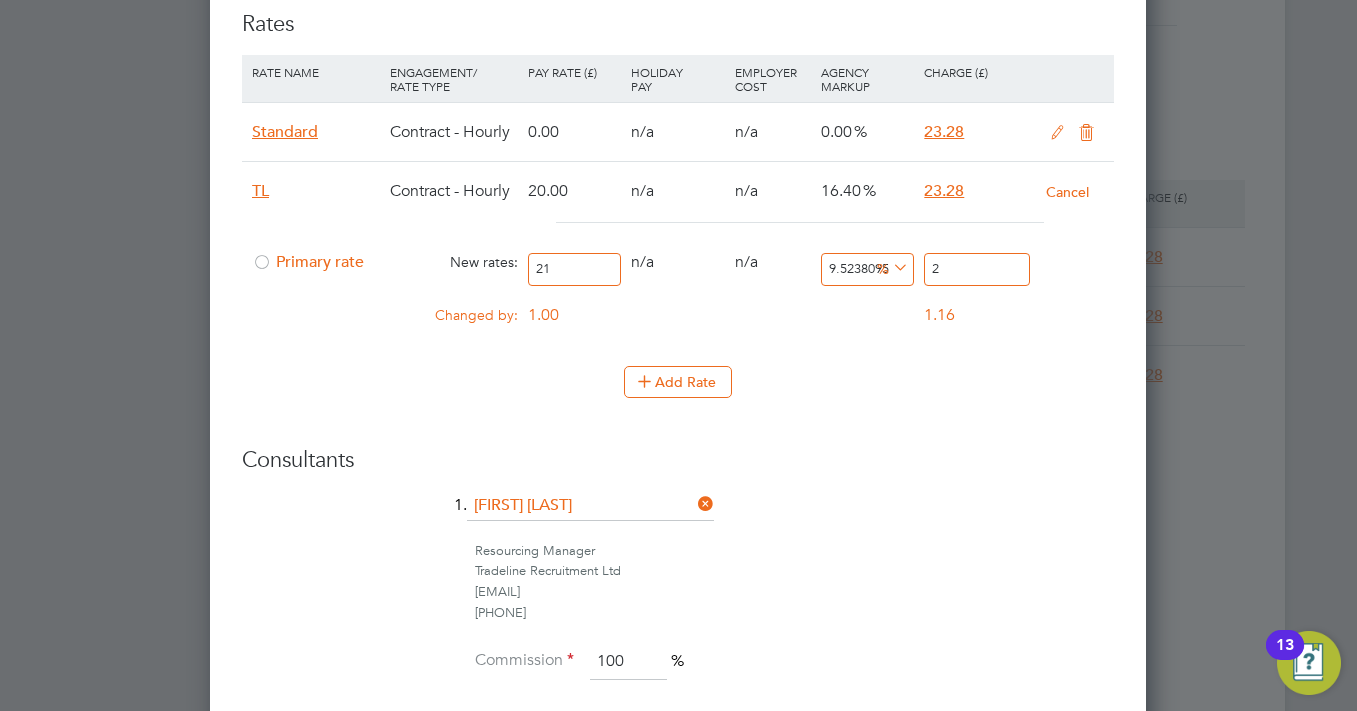 type on "23" 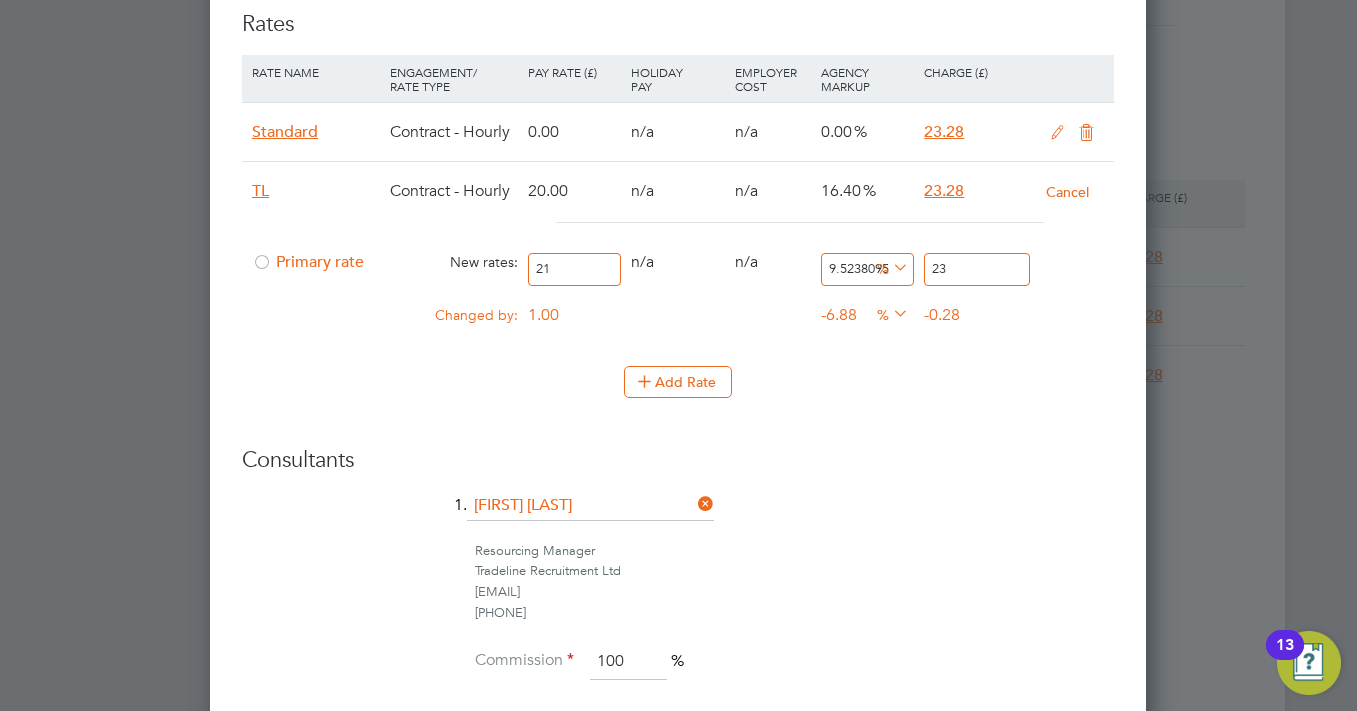 type on "10.476190476190476" 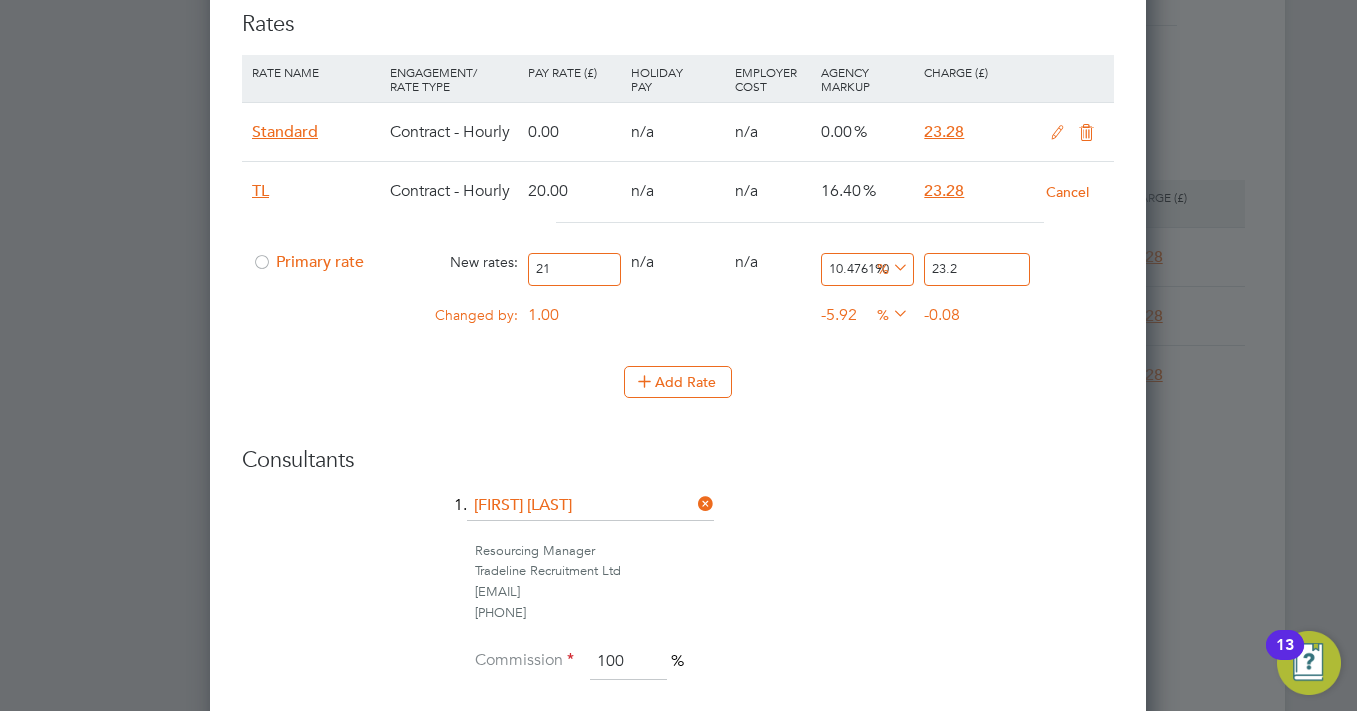 type on "10.857142857142858" 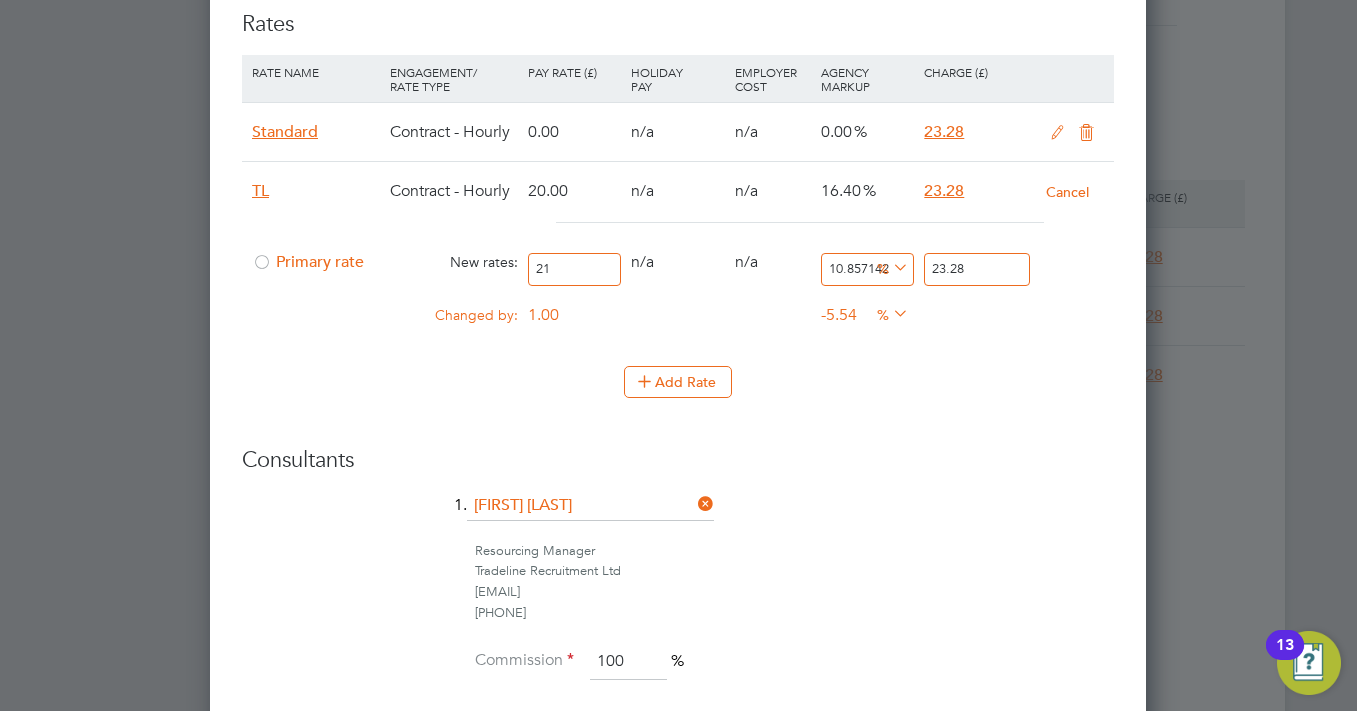 type on "23.28" 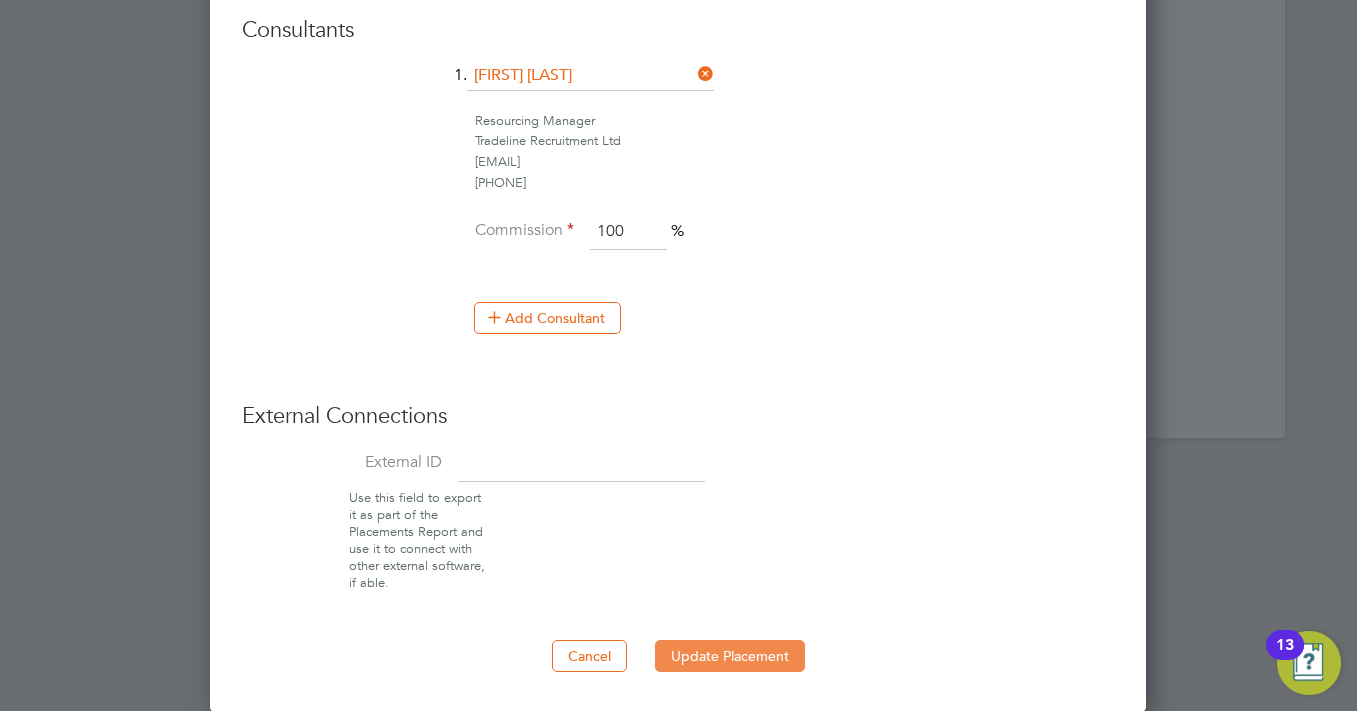 click on "Update Placement" at bounding box center [730, 656] 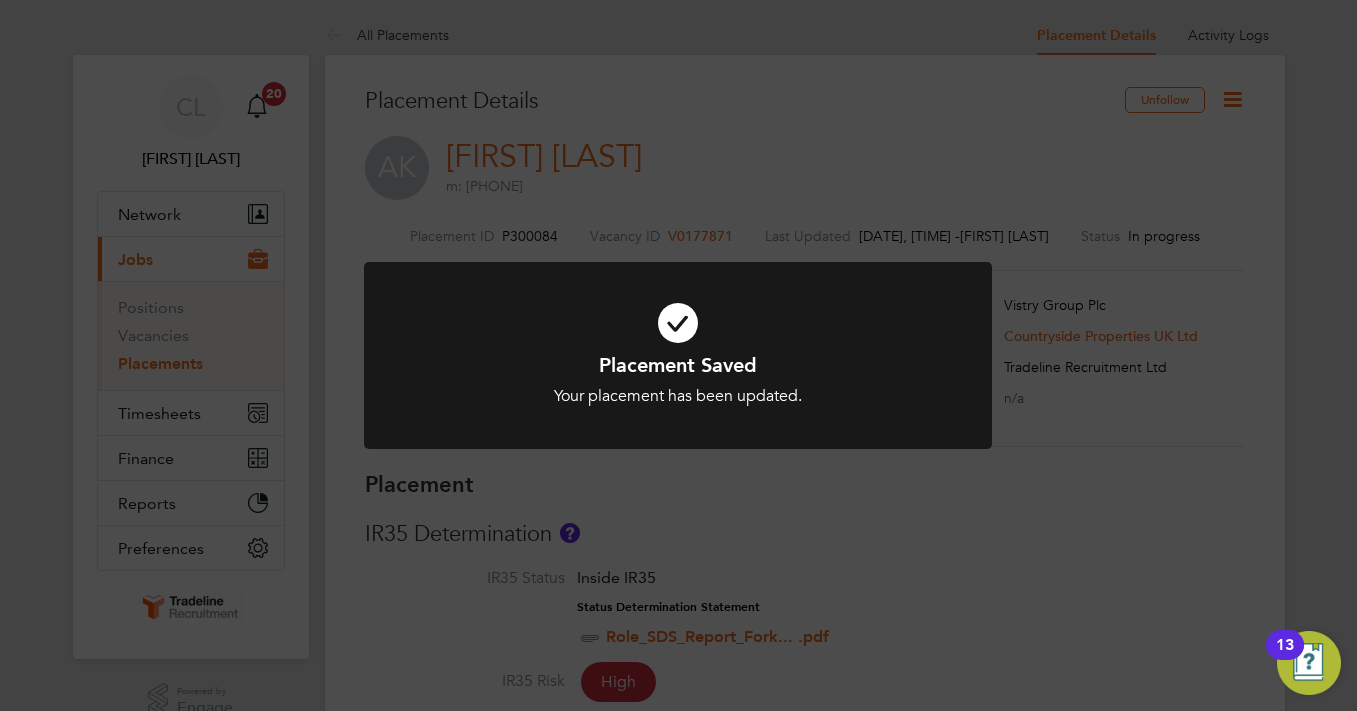 click on "Placement Saved Your placement has been updated. Cancel Okay" 